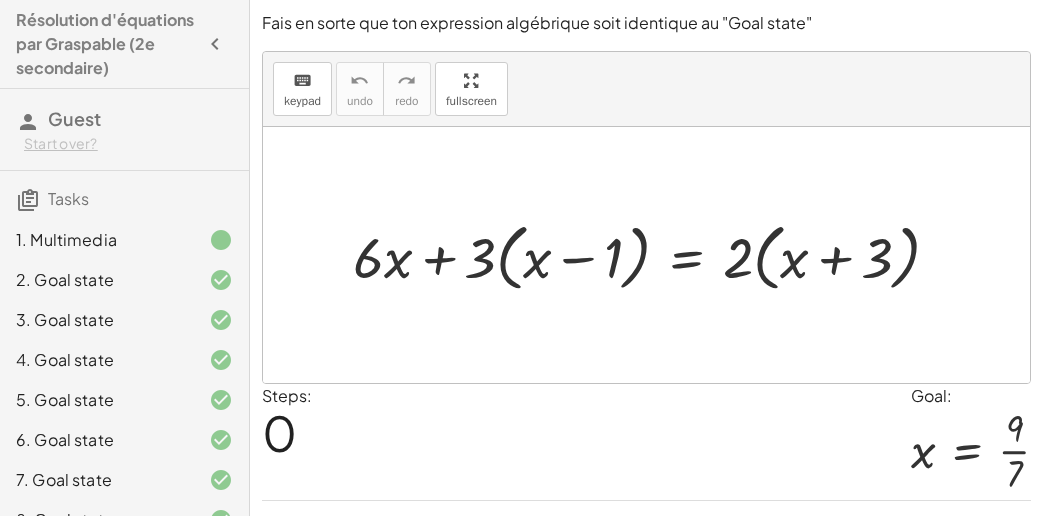 scroll, scrollTop: 46, scrollLeft: 0, axis: vertical 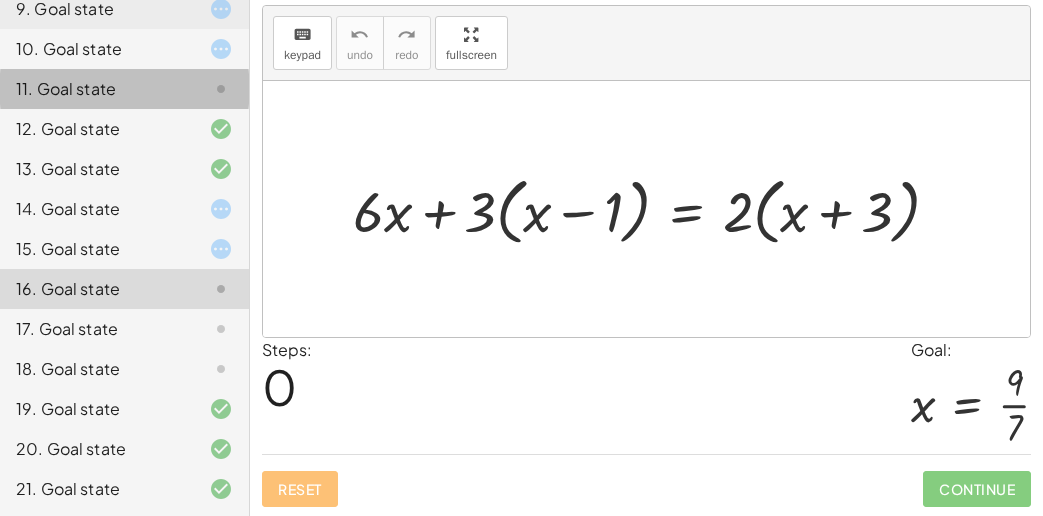 click on "11. Goal state" 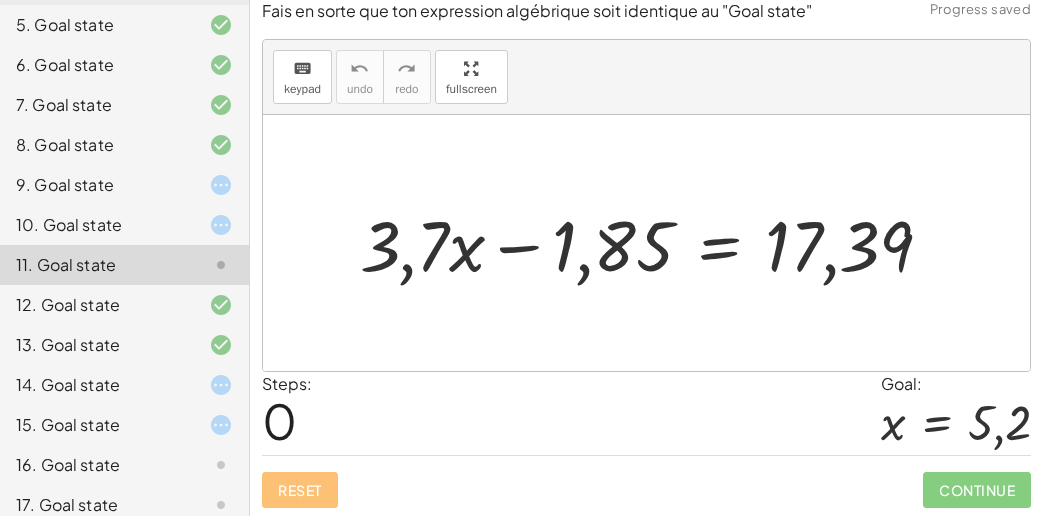 scroll, scrollTop: 373, scrollLeft: 0, axis: vertical 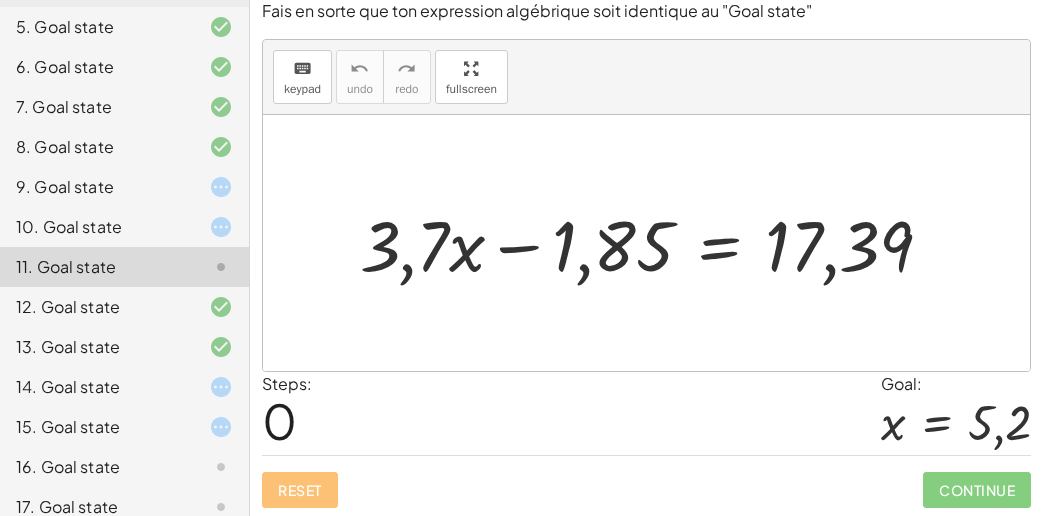 click at bounding box center [654, 243] 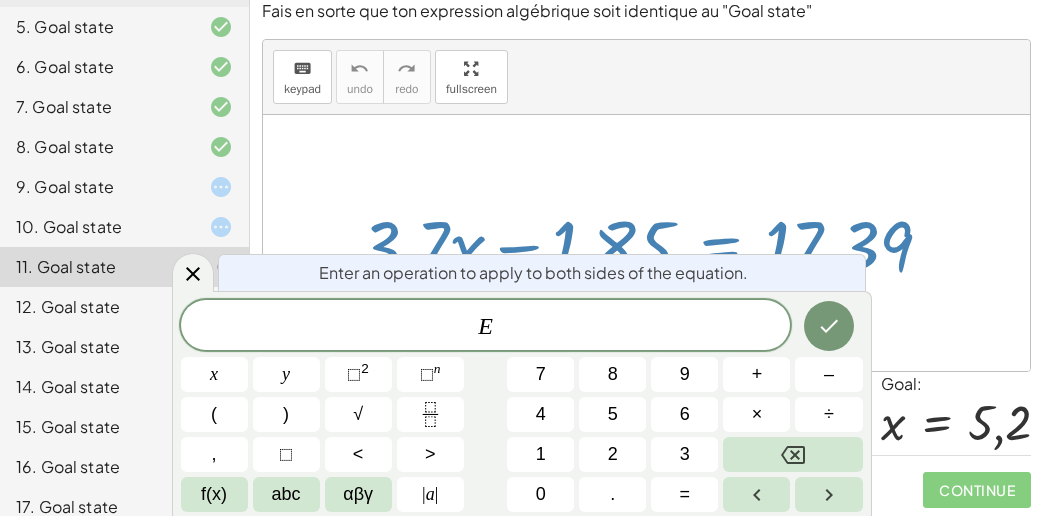 drag, startPoint x: 526, startPoint y: 226, endPoint x: 520, endPoint y: 246, distance: 20.880613 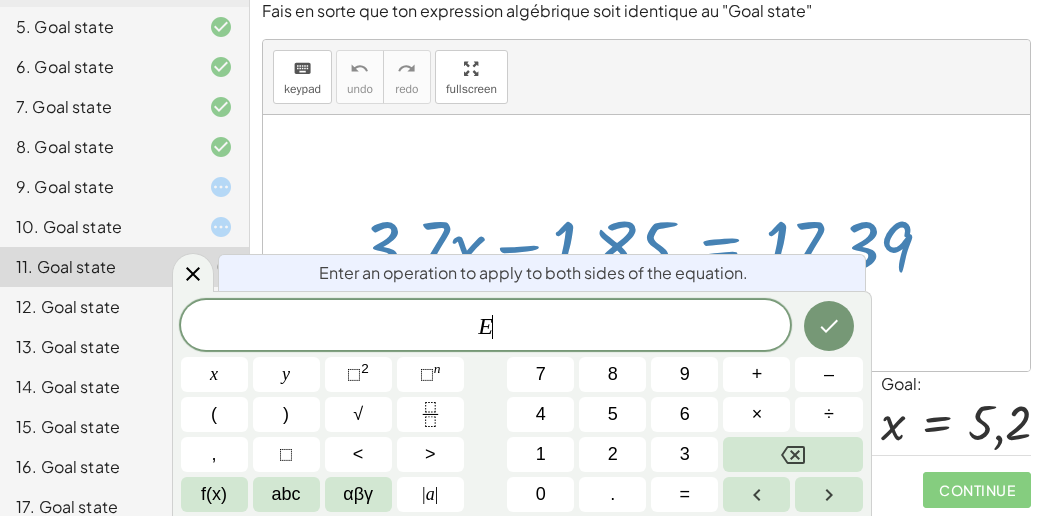 click at bounding box center (654, 243) 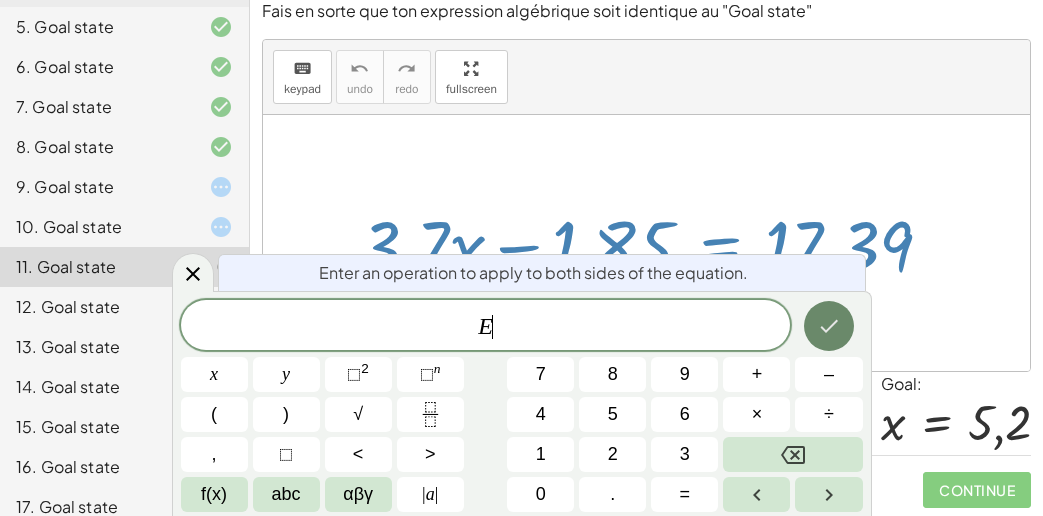 click at bounding box center [829, 326] 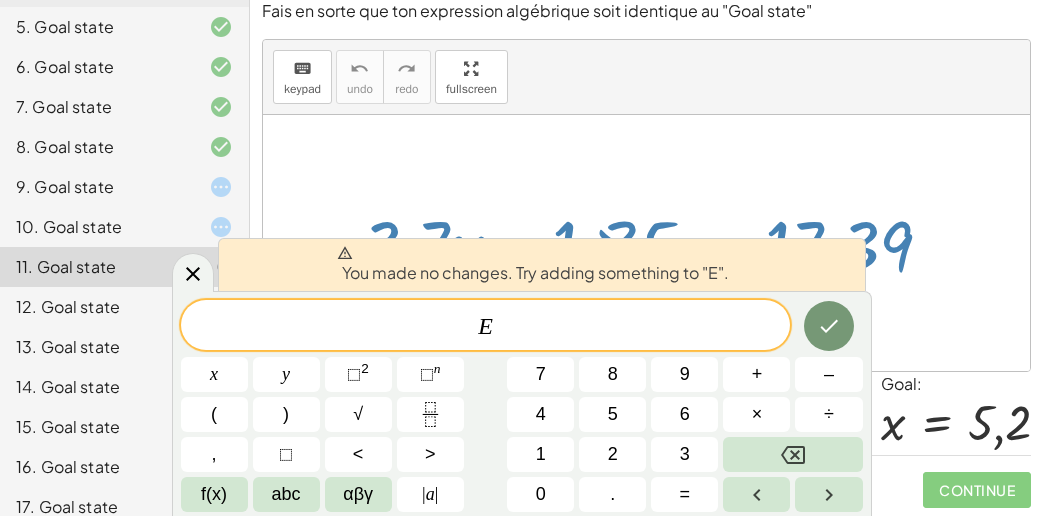 drag, startPoint x: 209, startPoint y: 271, endPoint x: 246, endPoint y: 261, distance: 38.327538 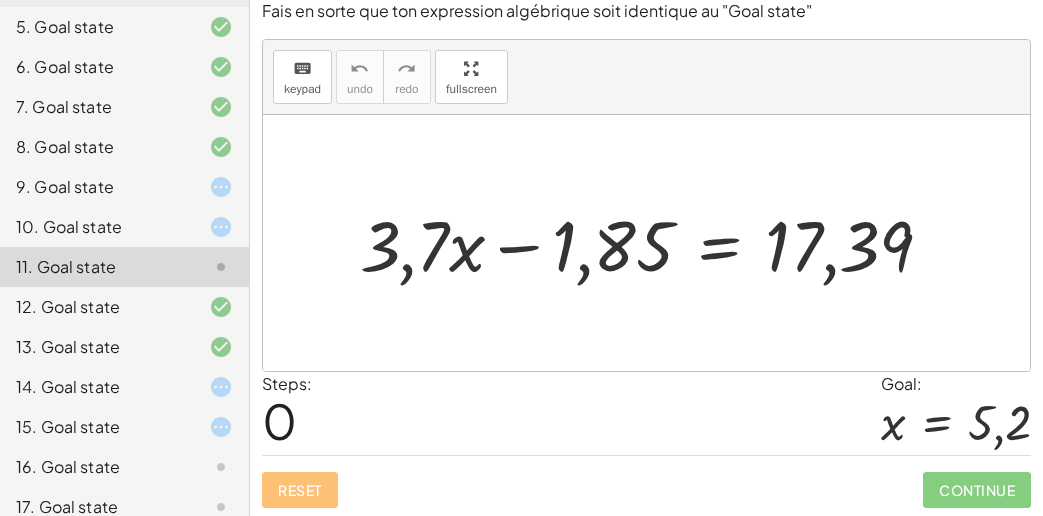 click at bounding box center [654, 243] 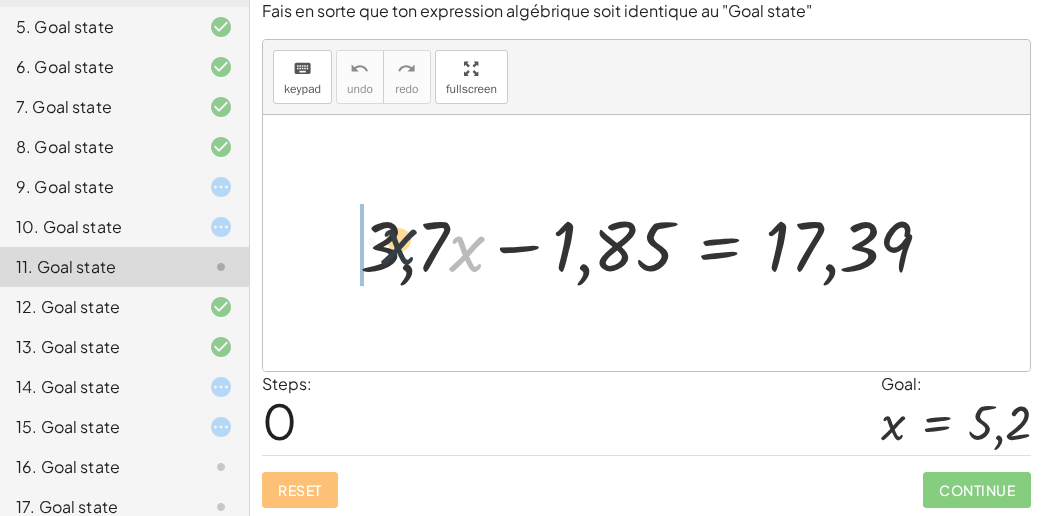 drag, startPoint x: 464, startPoint y: 247, endPoint x: 321, endPoint y: 236, distance: 143.42245 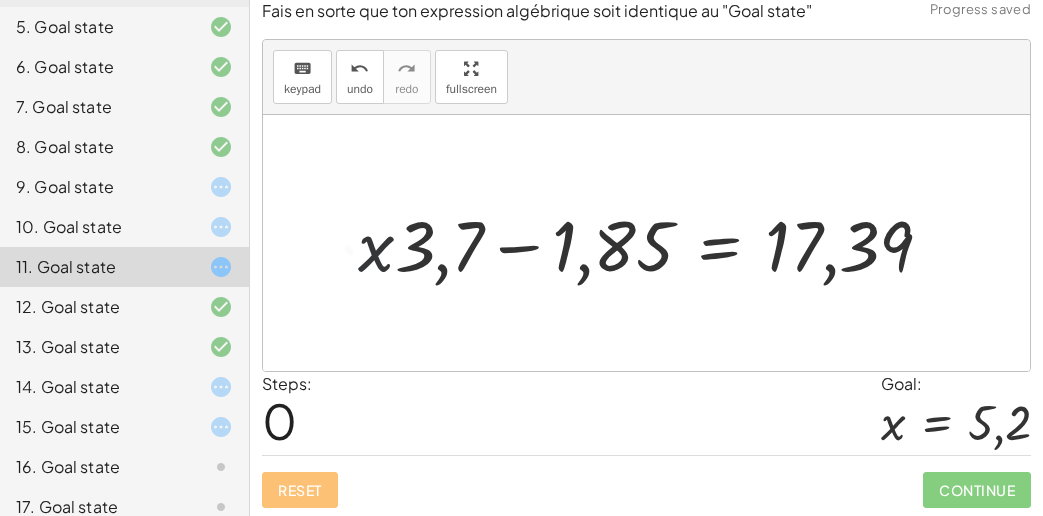 click at bounding box center [654, 243] 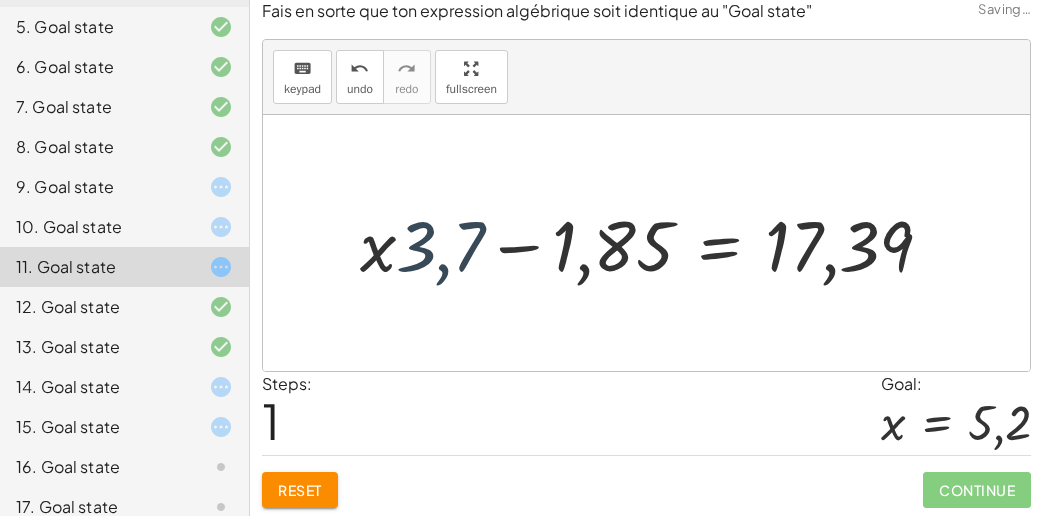 click at bounding box center [654, 243] 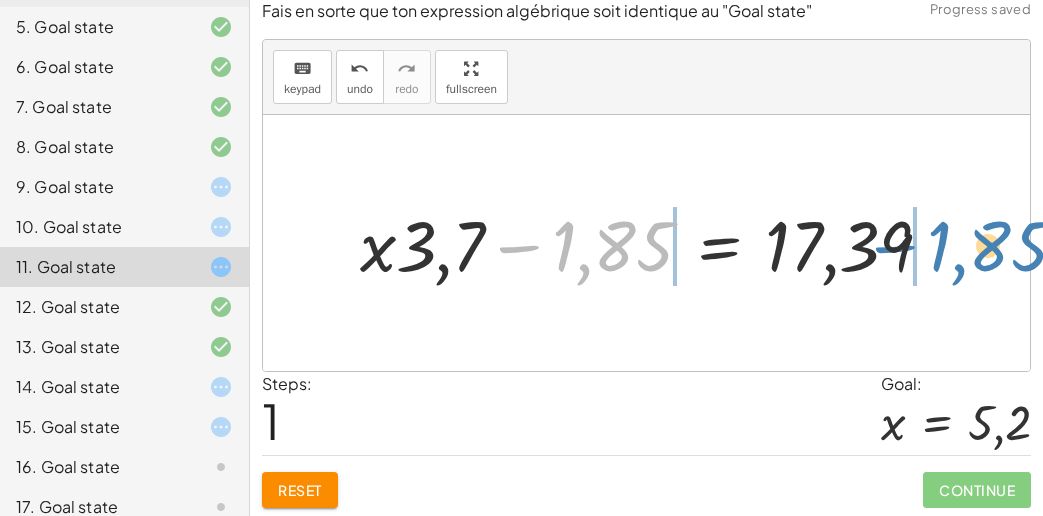 drag, startPoint x: 606, startPoint y: 247, endPoint x: 991, endPoint y: 247, distance: 385 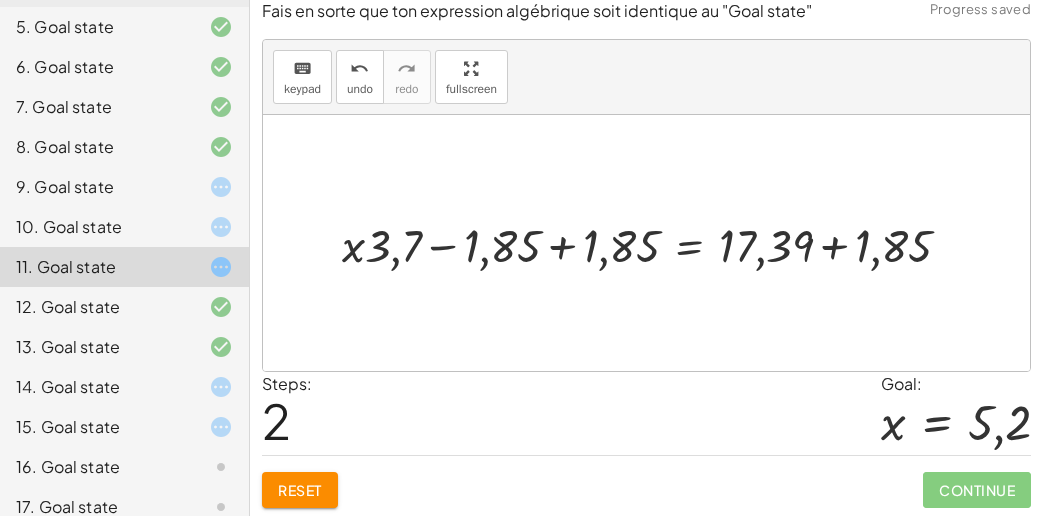 click at bounding box center (654, 243) 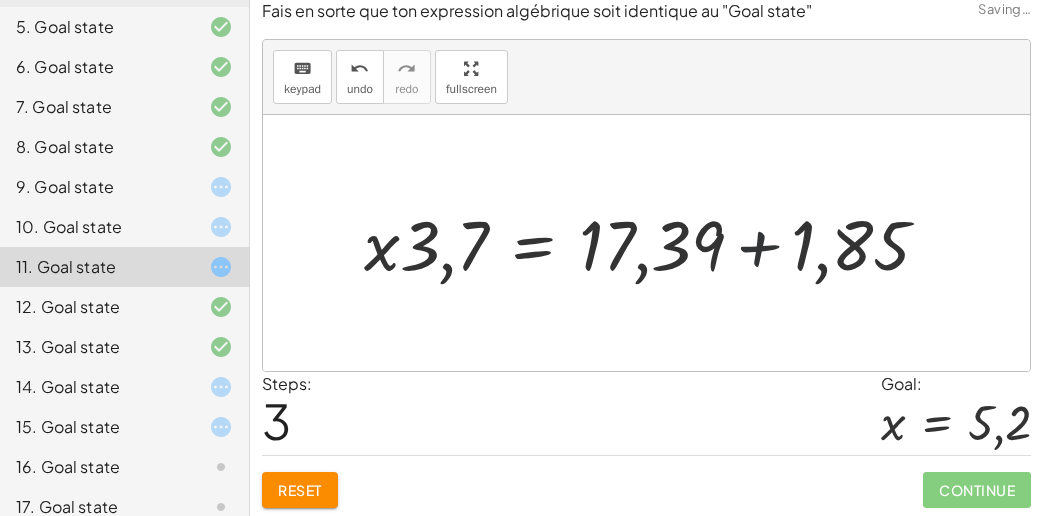 click at bounding box center (655, 242) 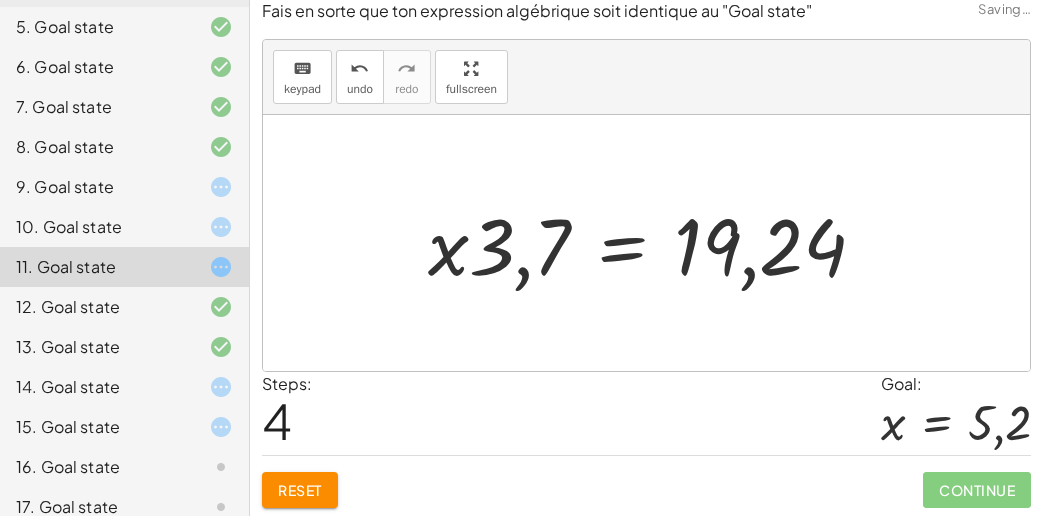 click at bounding box center (655, 243) 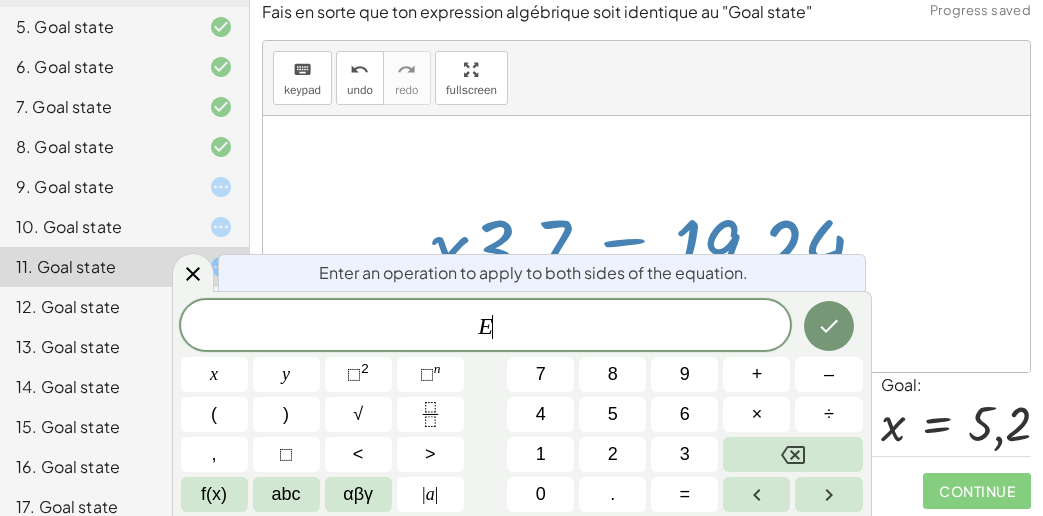 scroll, scrollTop: 12, scrollLeft: 0, axis: vertical 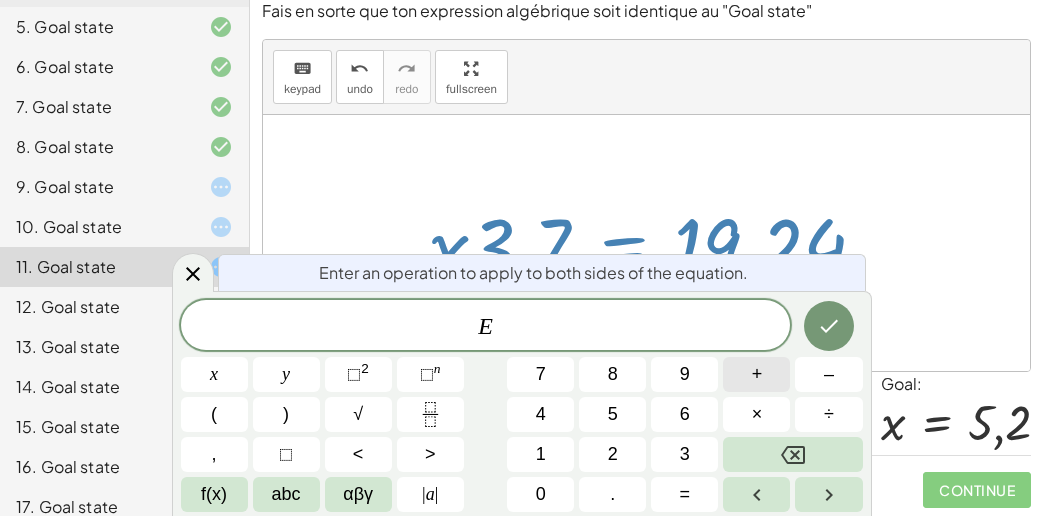 click on "+" at bounding box center (756, 374) 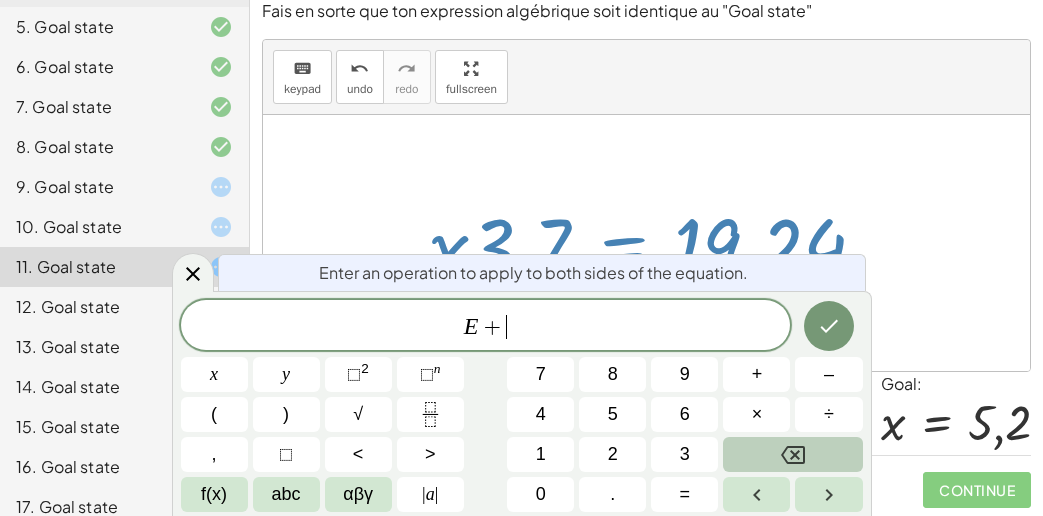 click at bounding box center (792, 454) 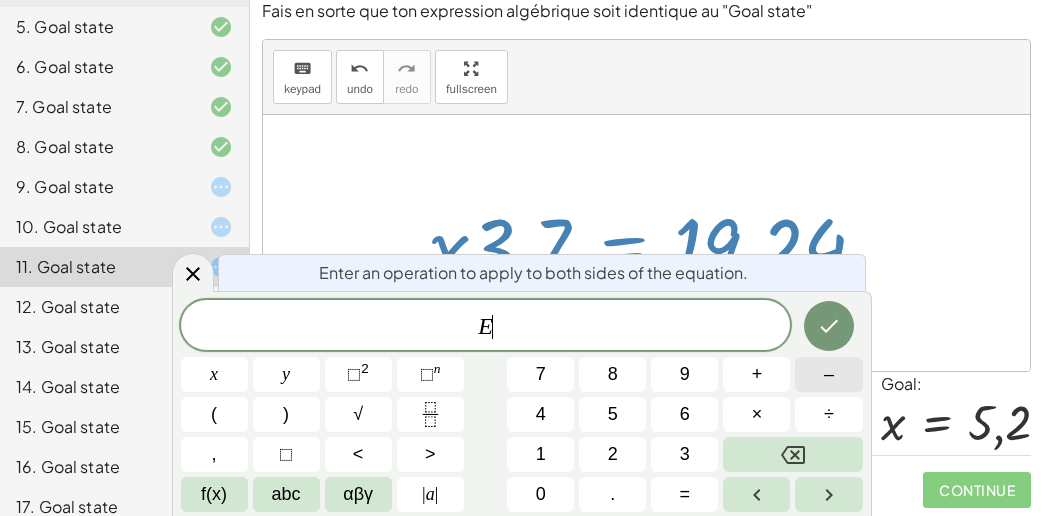 click on "–" at bounding box center [829, 374] 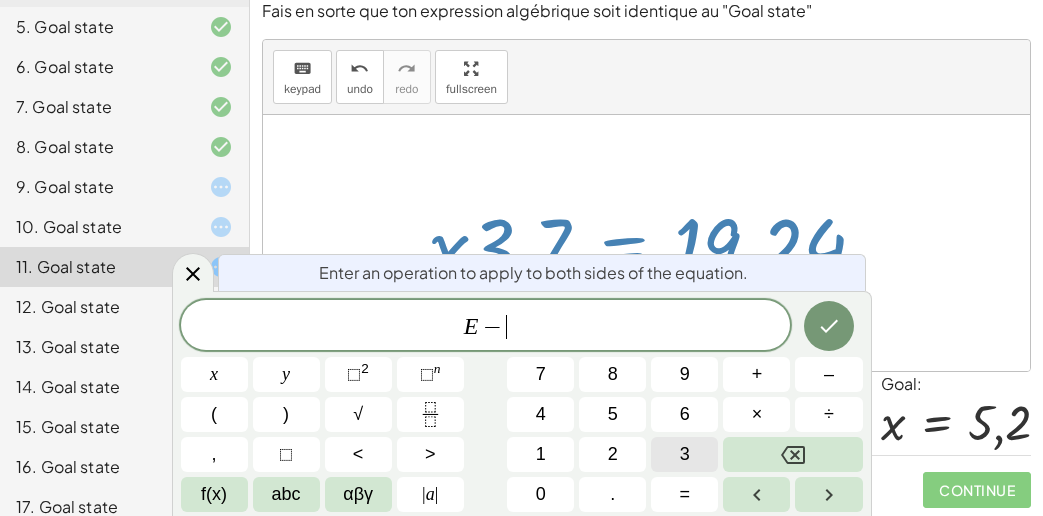 click on "3" at bounding box center [685, 454] 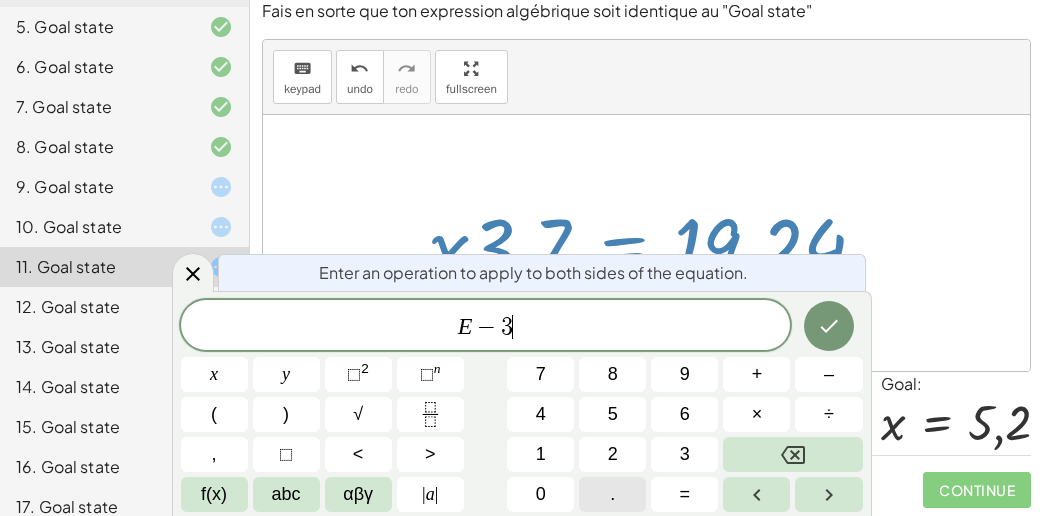click on "." at bounding box center [612, 494] 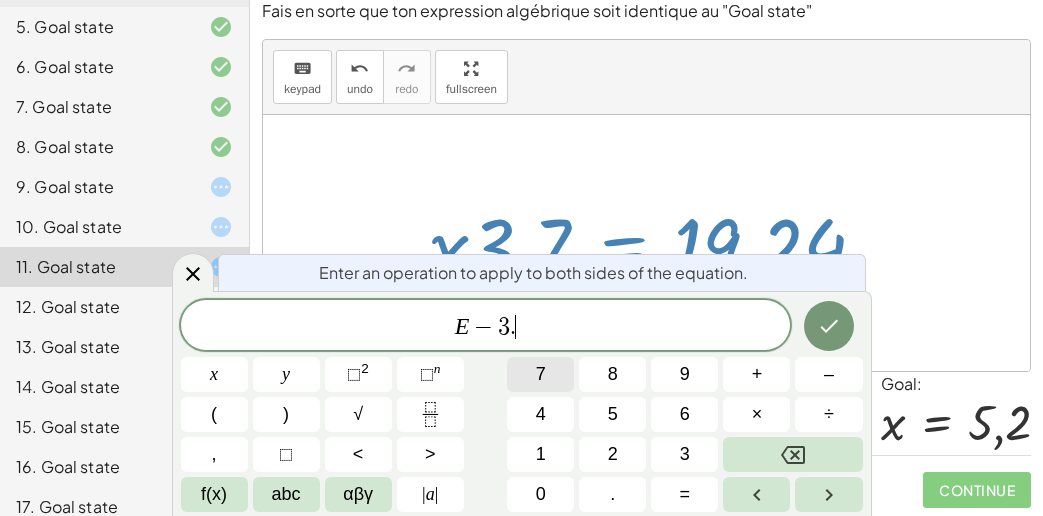click on "7" at bounding box center [541, 374] 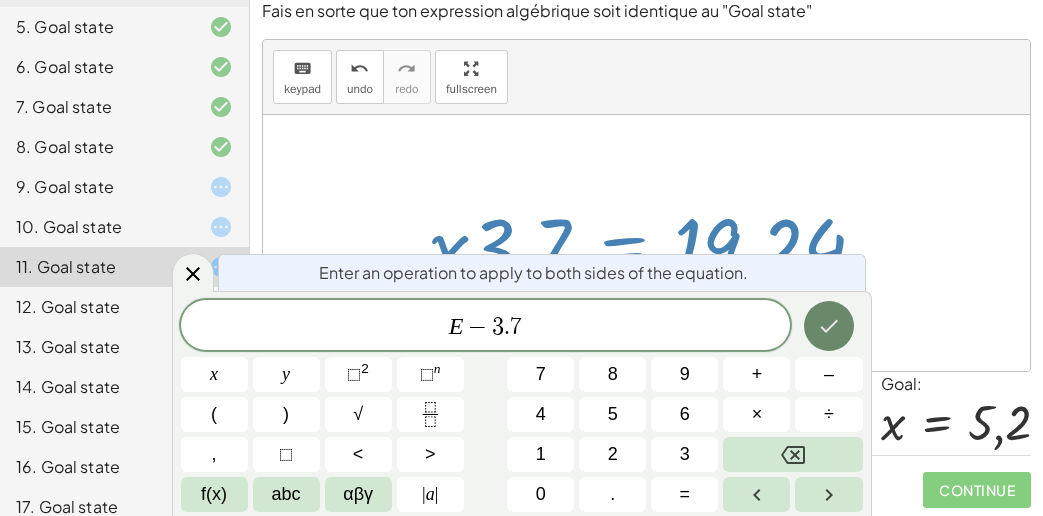 click at bounding box center (829, 326) 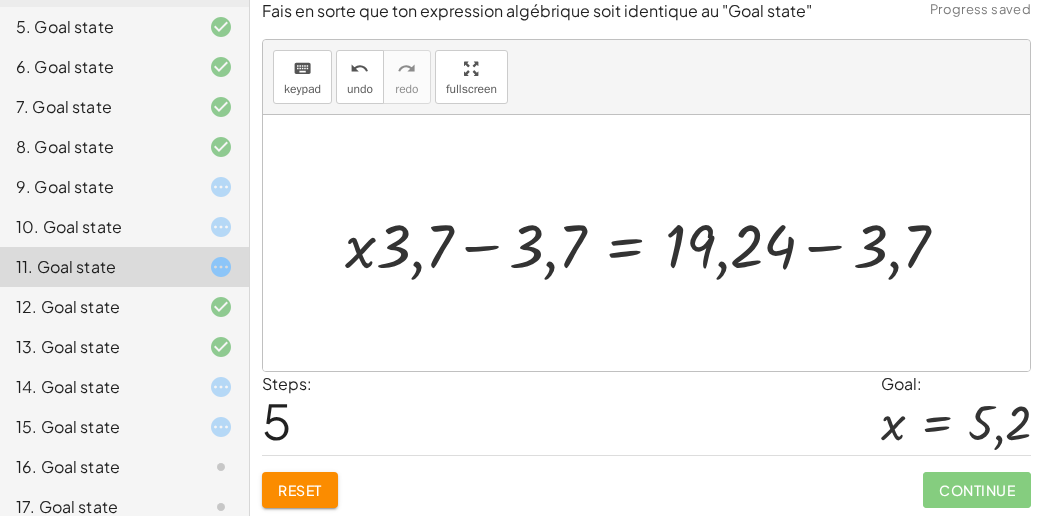 click at bounding box center [654, 243] 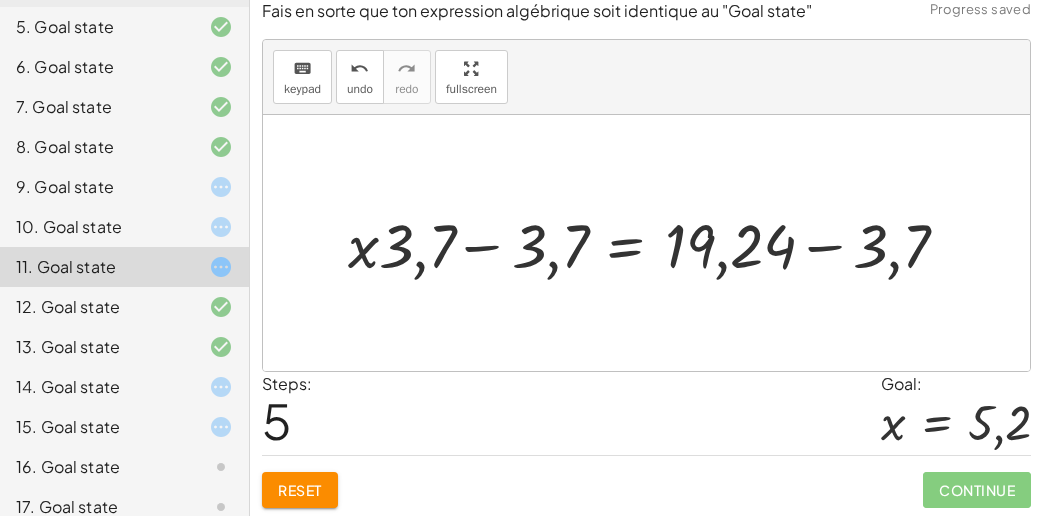 click at bounding box center (654, 243) 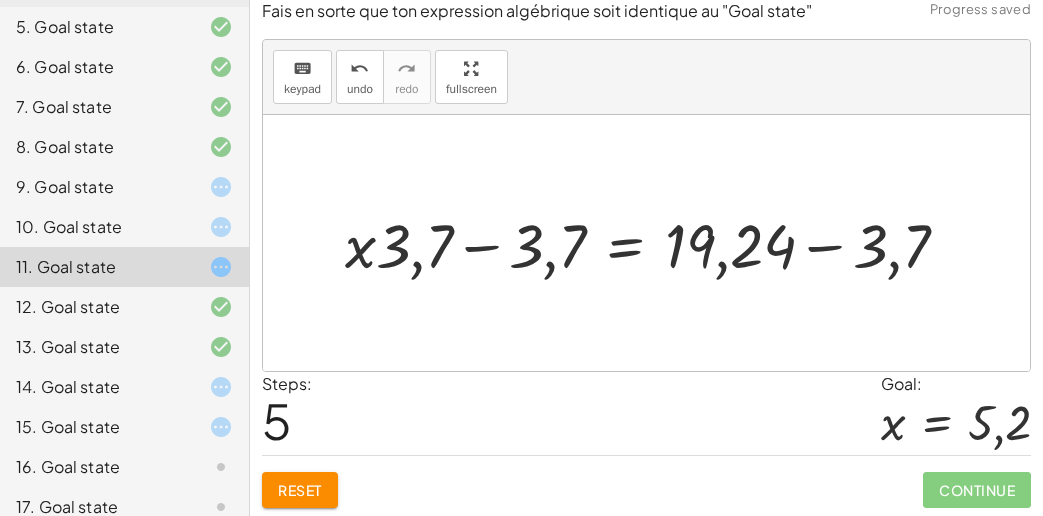 click at bounding box center [654, 243] 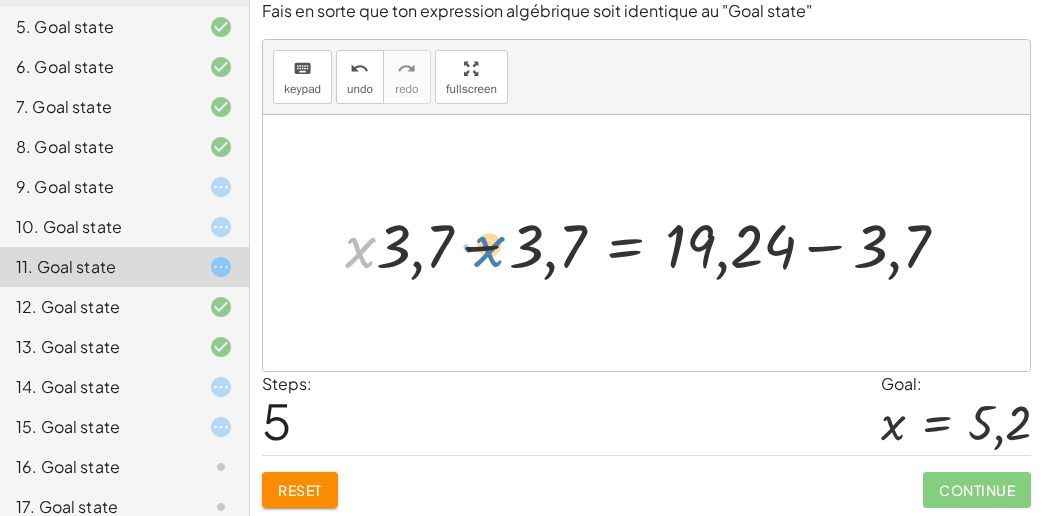 drag, startPoint x: 358, startPoint y: 241, endPoint x: 487, endPoint y: 240, distance: 129.00388 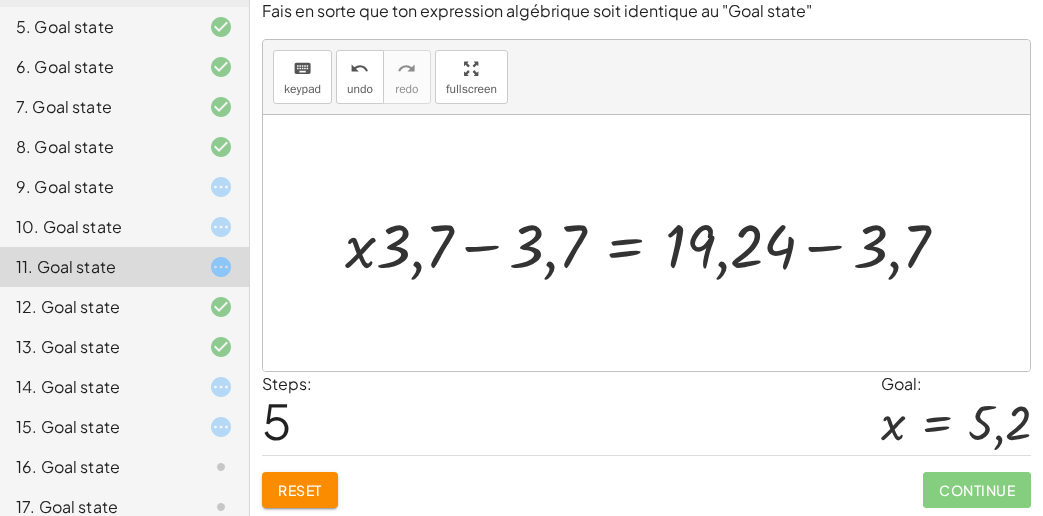 drag, startPoint x: 456, startPoint y: 241, endPoint x: 442, endPoint y: 241, distance: 14 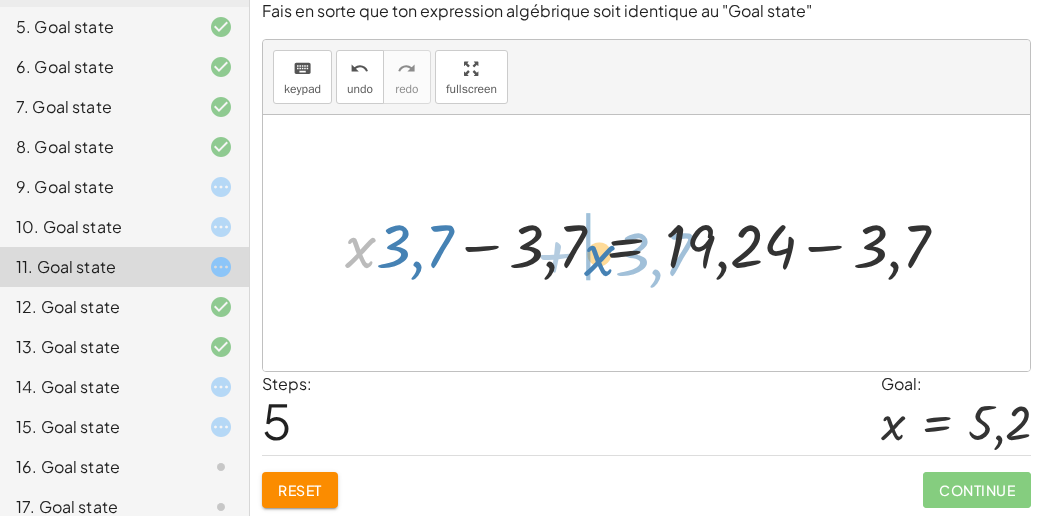 drag, startPoint x: 371, startPoint y: 241, endPoint x: 610, endPoint y: 248, distance: 239.1025 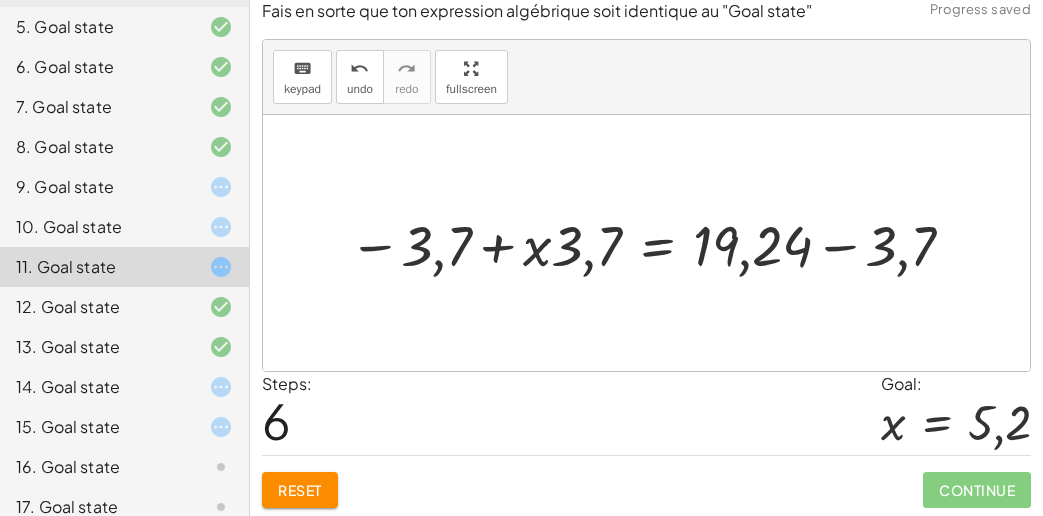 click at bounding box center [655, 243] 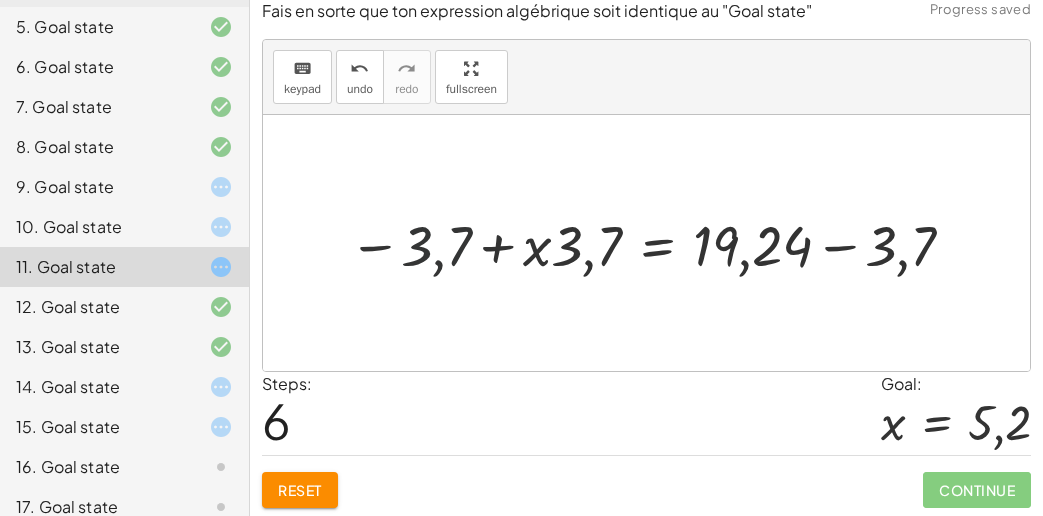 click at bounding box center [655, 243] 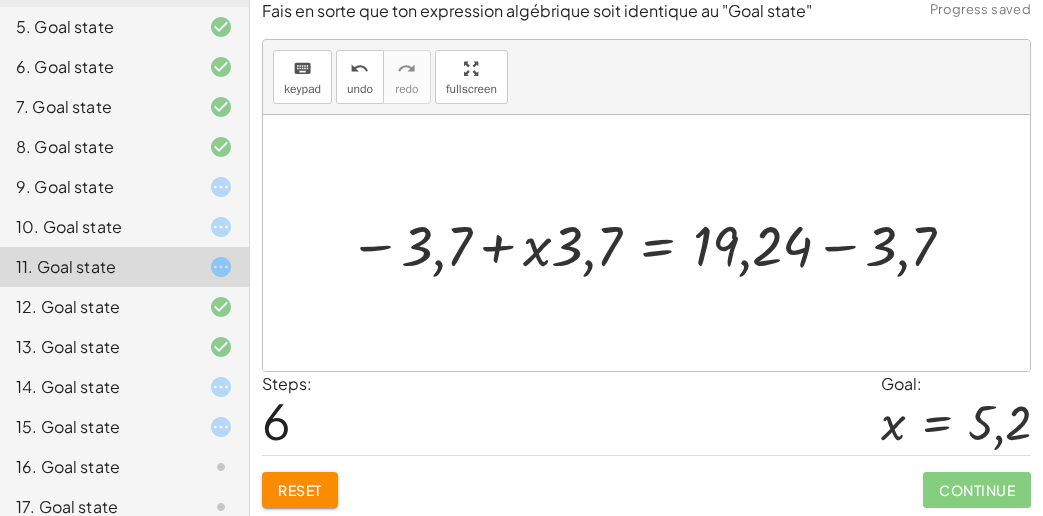 click at bounding box center [655, 243] 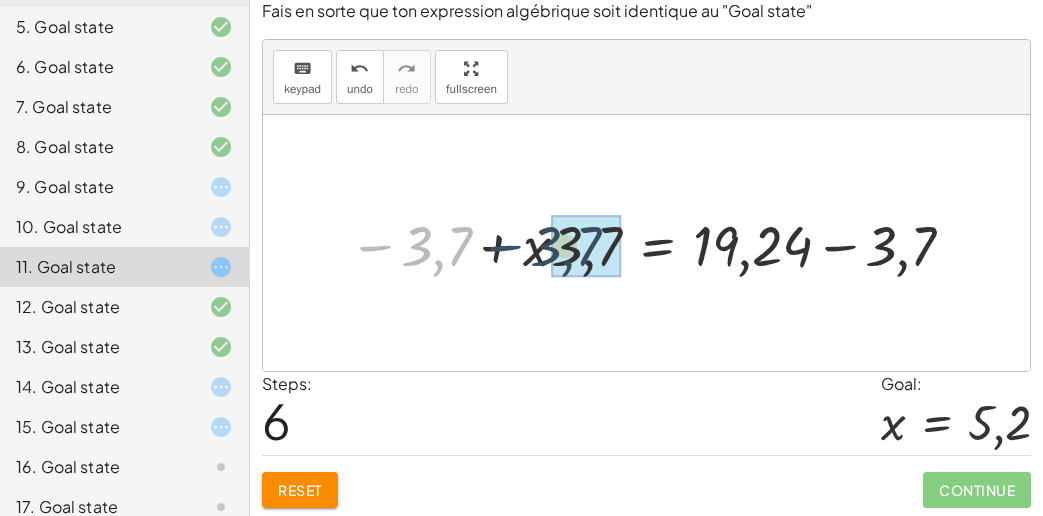 drag, startPoint x: 391, startPoint y: 244, endPoint x: 542, endPoint y: 242, distance: 151.01324 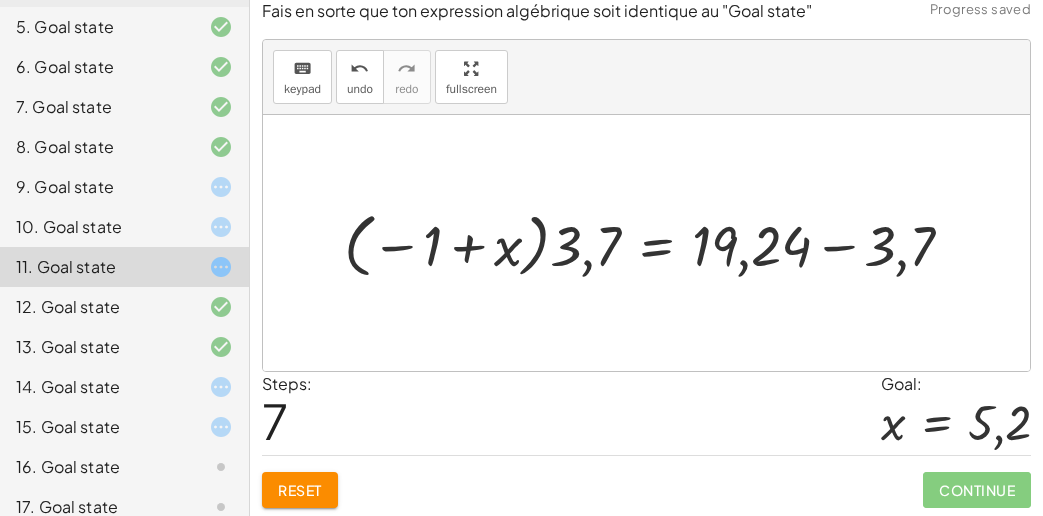 click at bounding box center (656, 243) 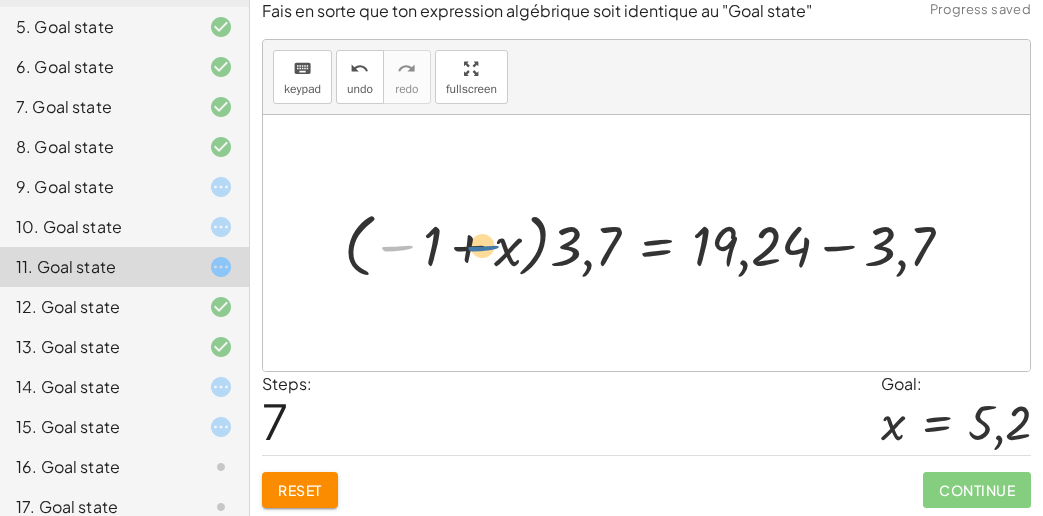 drag, startPoint x: 417, startPoint y: 244, endPoint x: 433, endPoint y: 244, distance: 16 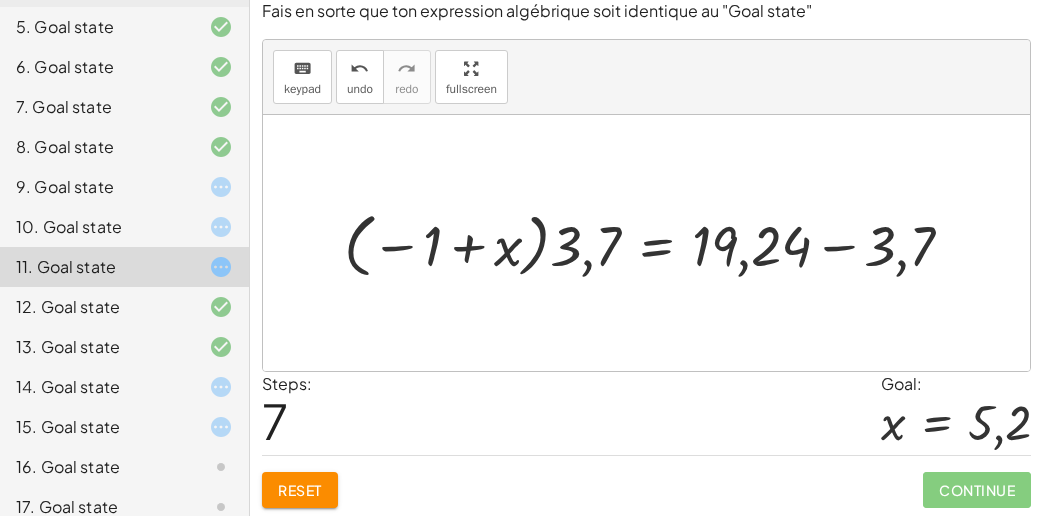 click at bounding box center [656, 243] 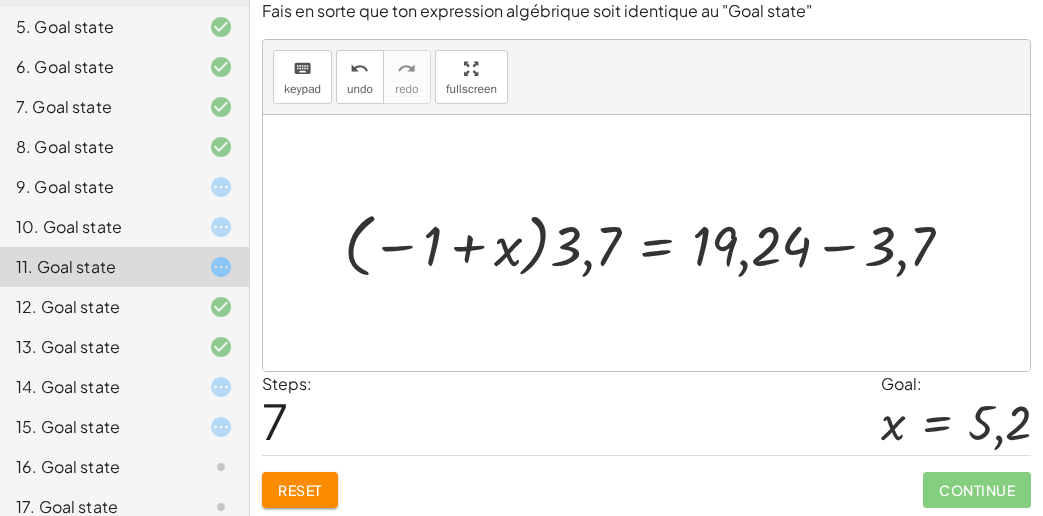 click at bounding box center (656, 243) 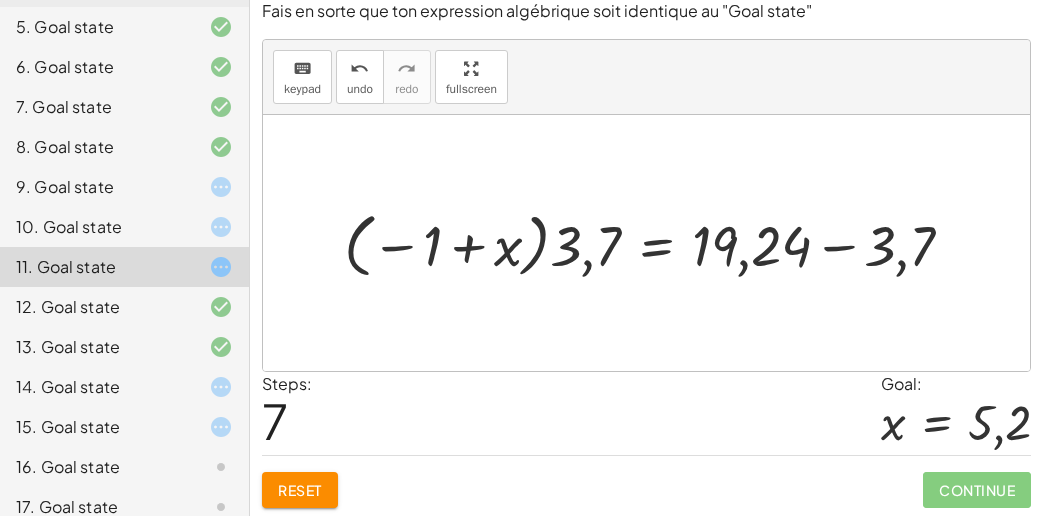 click at bounding box center (656, 243) 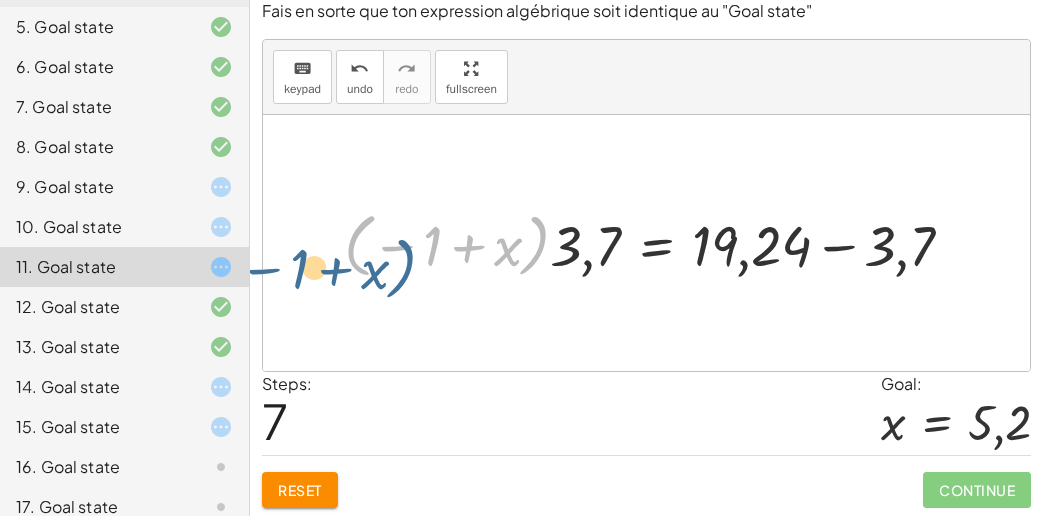 drag, startPoint x: 536, startPoint y: 246, endPoint x: 483, endPoint y: 247, distance: 53.009434 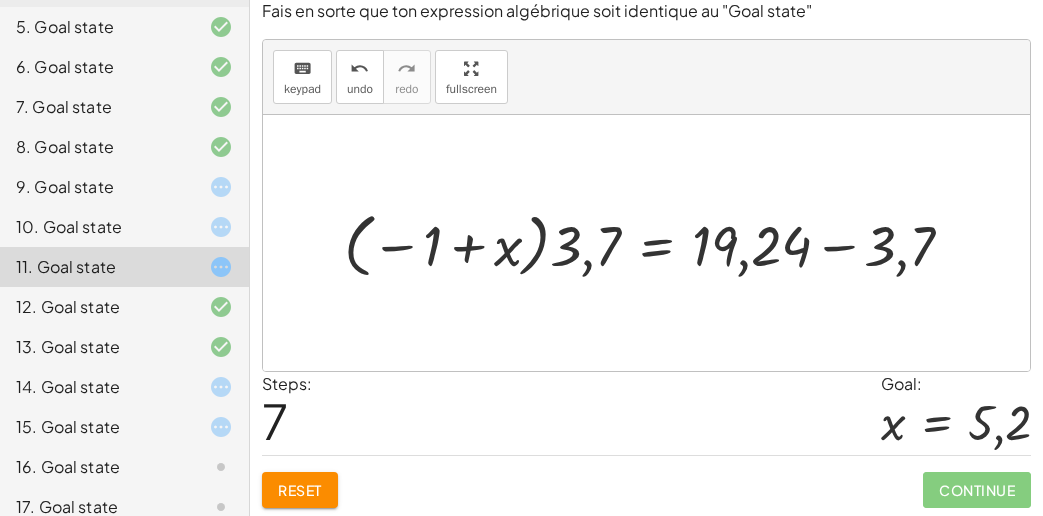 click on "Reset" 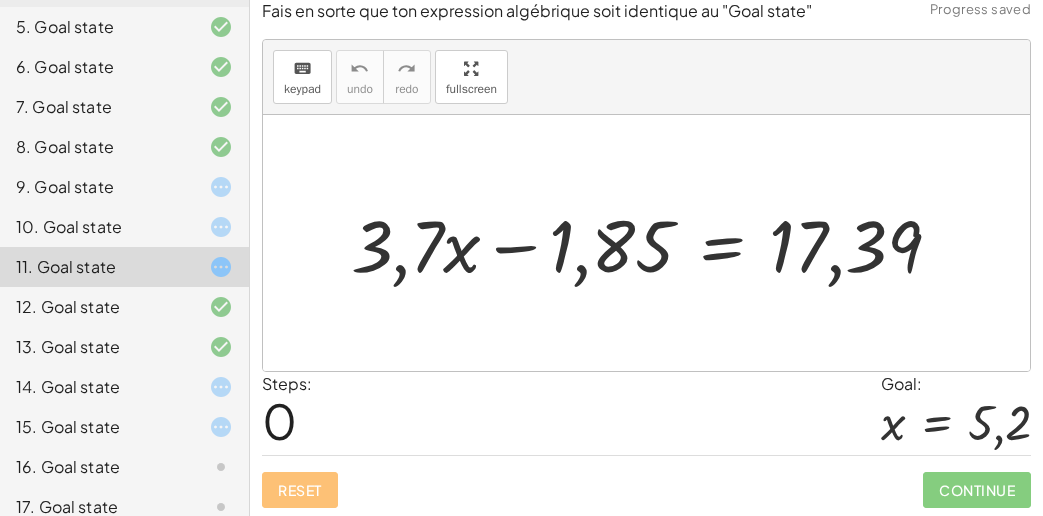 click on "Steps:  0 Goal: x = 5,2" at bounding box center [646, 413] 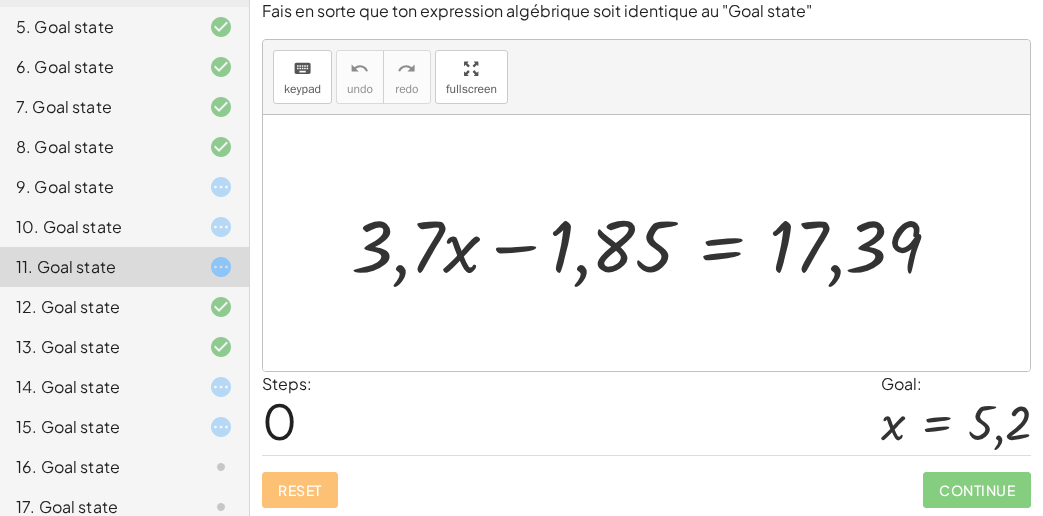 click at bounding box center [654, 243] 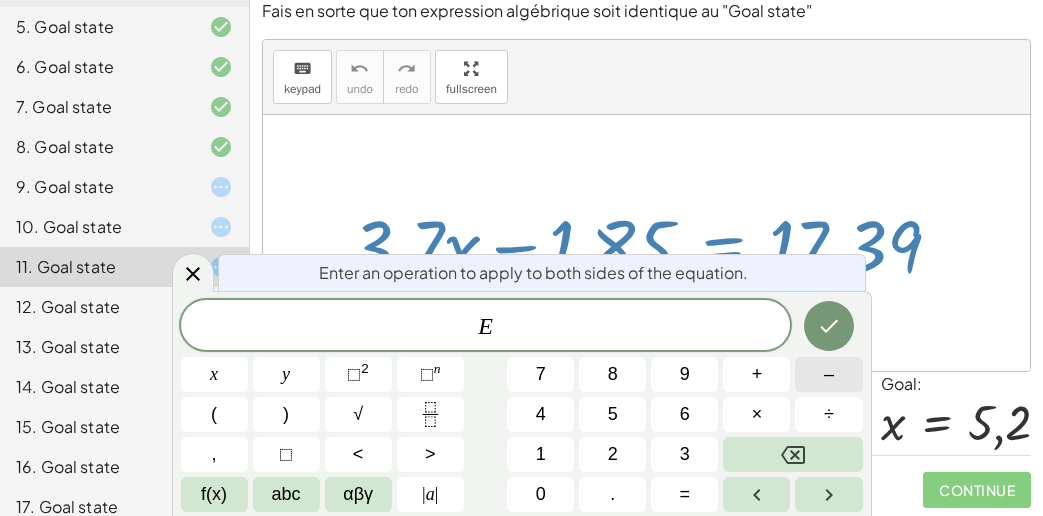 click on "–" at bounding box center (828, 374) 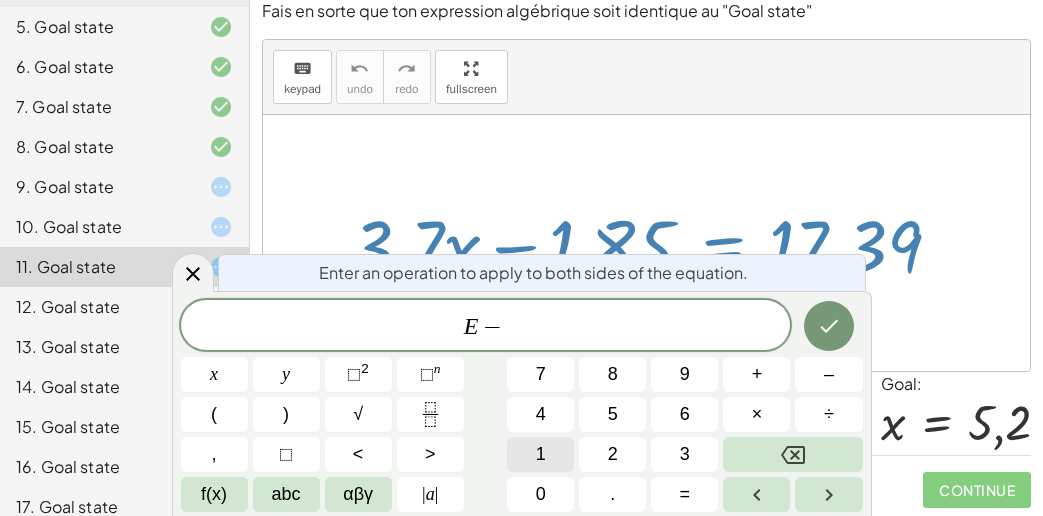click on "1" at bounding box center [540, 454] 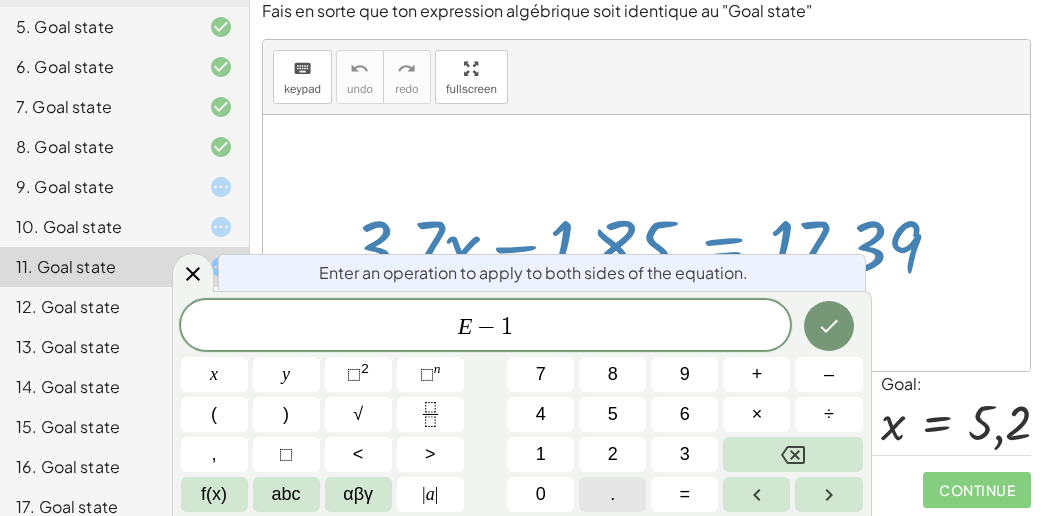 click on "." at bounding box center [612, 494] 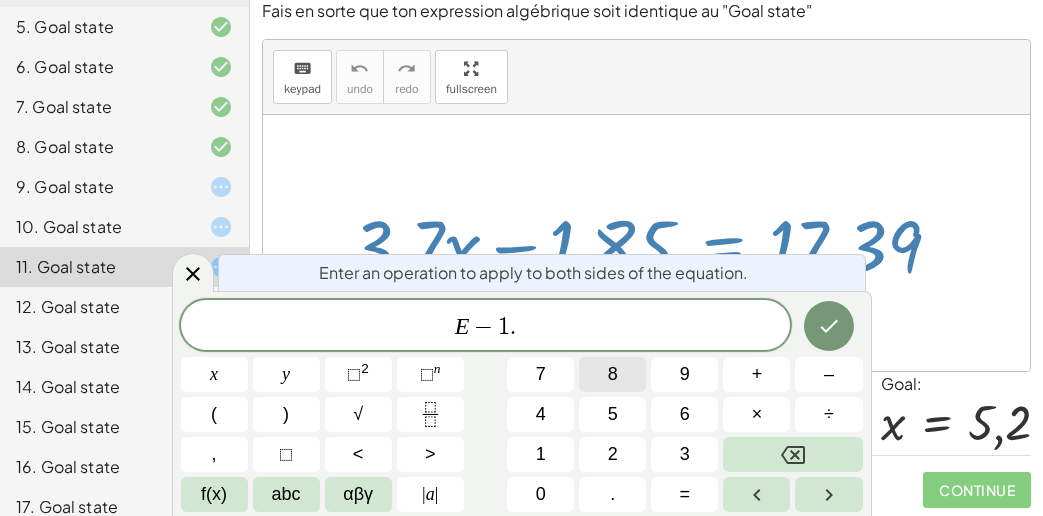 click on "8" at bounding box center [613, 374] 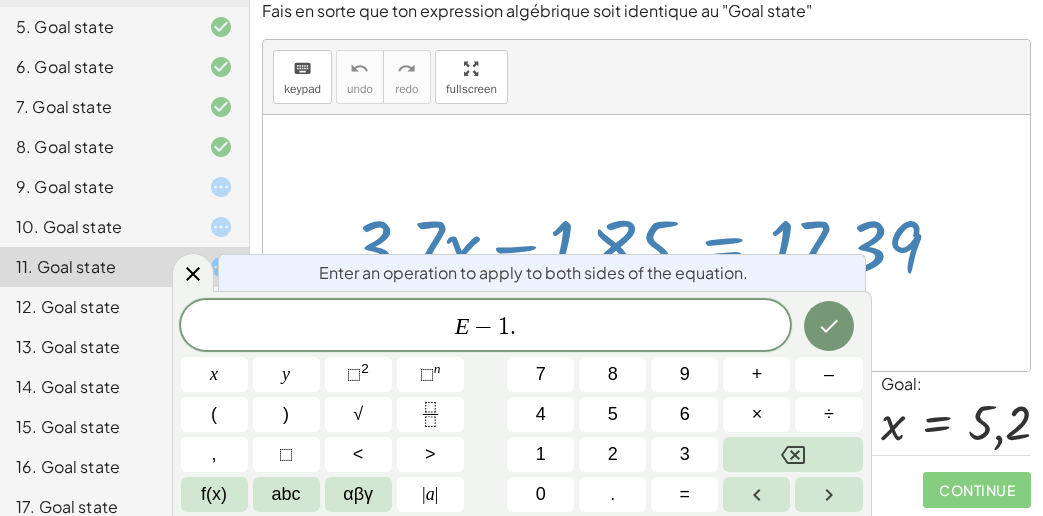 click on "E − 1 . ​ x y ⬚ 2 ⬚ n 7 8 9 + – ( ) √ 4 5 6 × ÷ , ⬚ < > 1 2 3 f(x) abc αβγ | a | 0 . =" at bounding box center (522, 406) 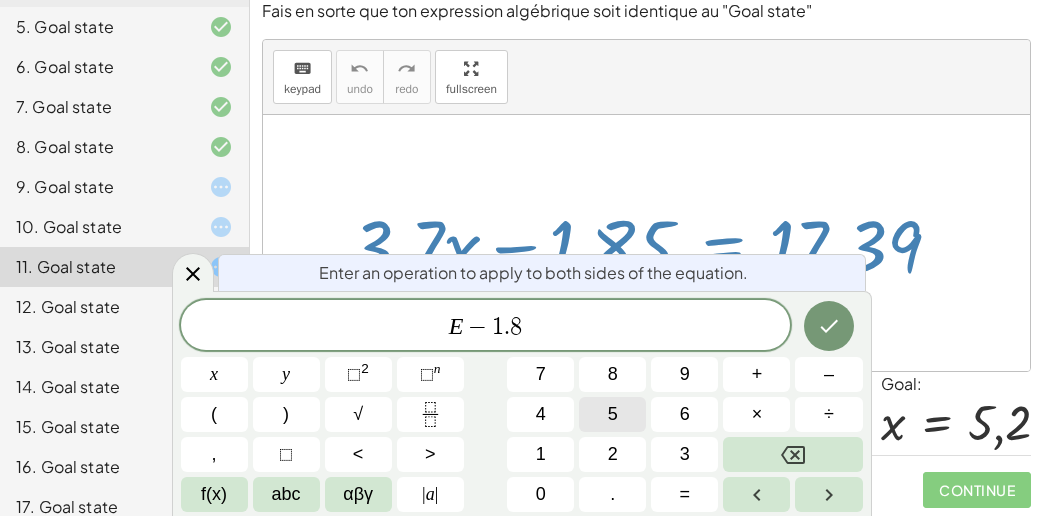 click on "5" at bounding box center (613, 414) 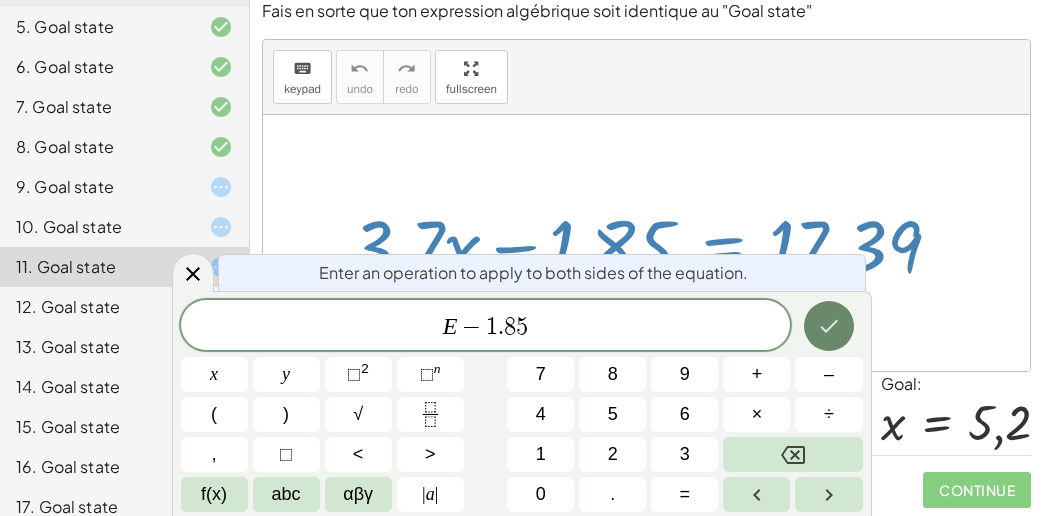 click 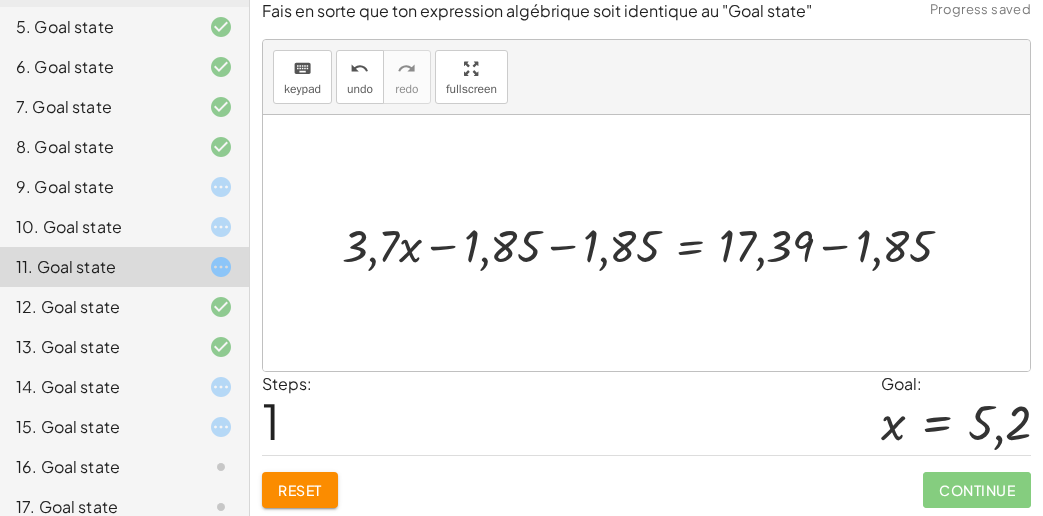 click at bounding box center [655, 243] 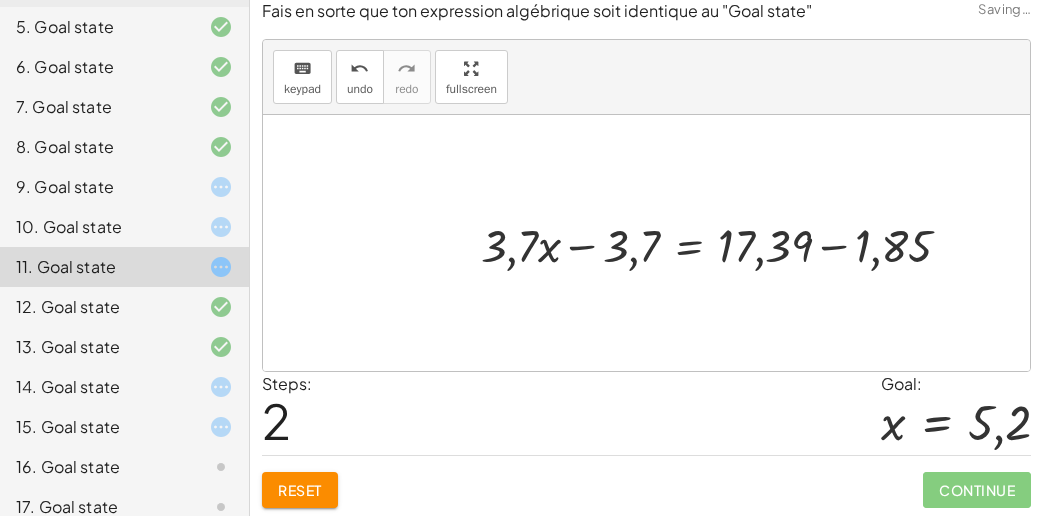 click at bounding box center [724, 243] 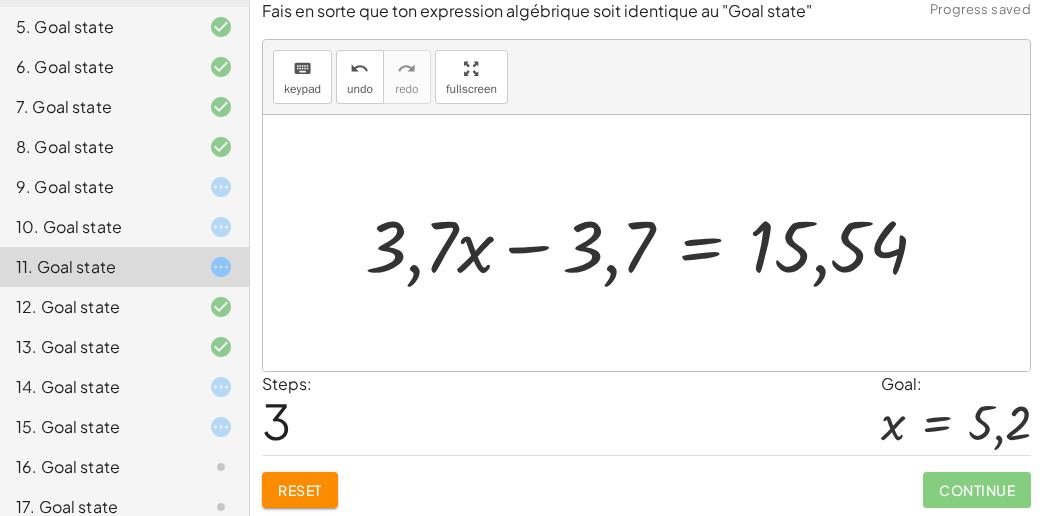 click on "Steps:  3 Goal: x = 5,2" at bounding box center (646, 413) 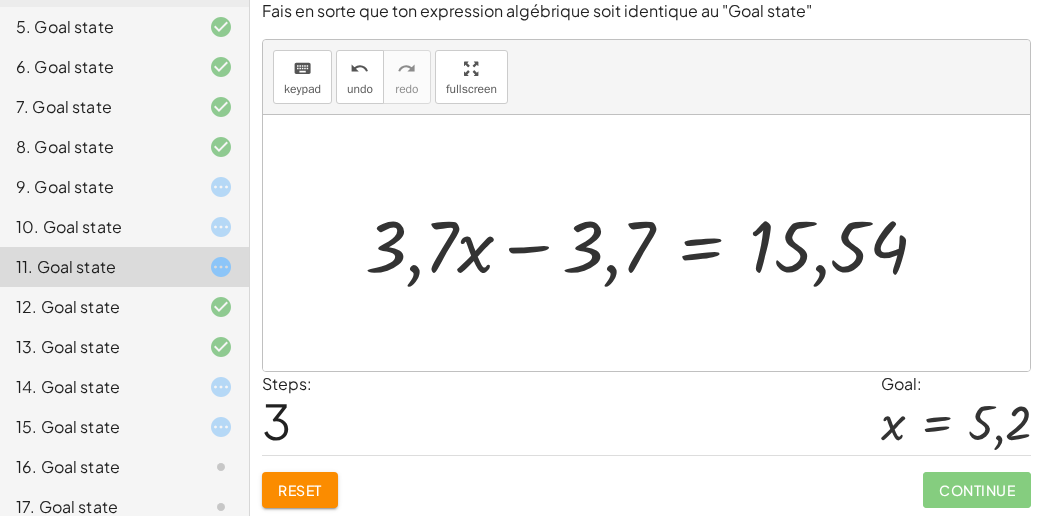 click on "Reset   Continue" at bounding box center (646, 481) 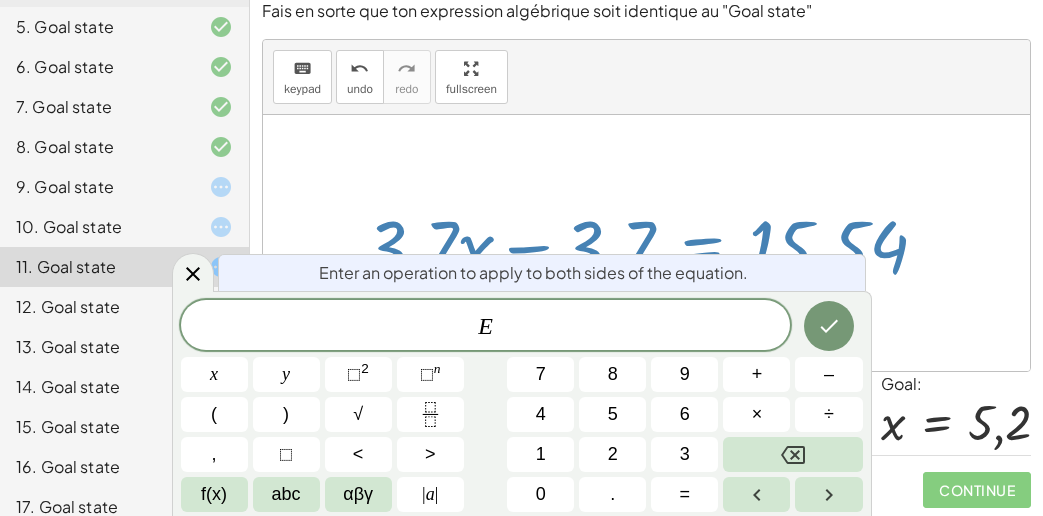 click at bounding box center [654, 243] 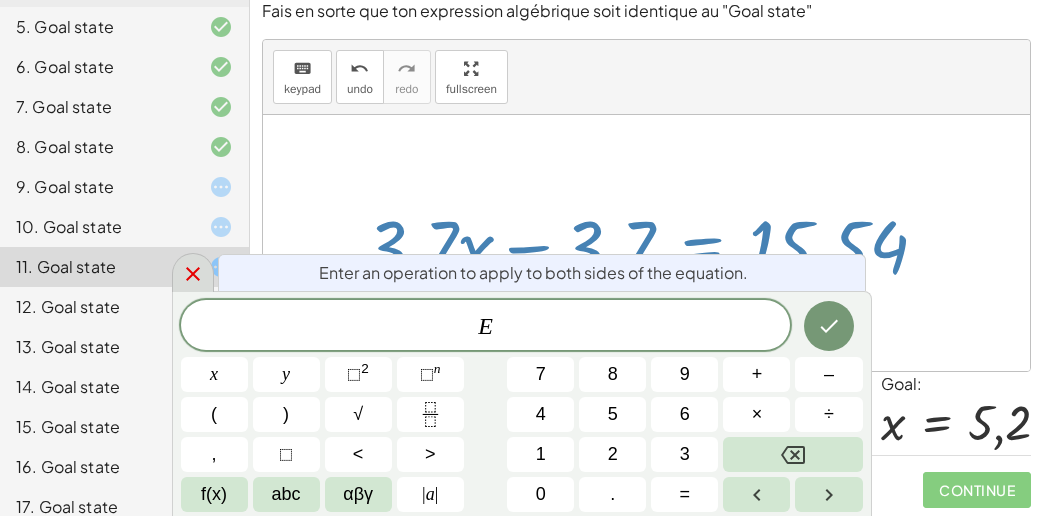 click 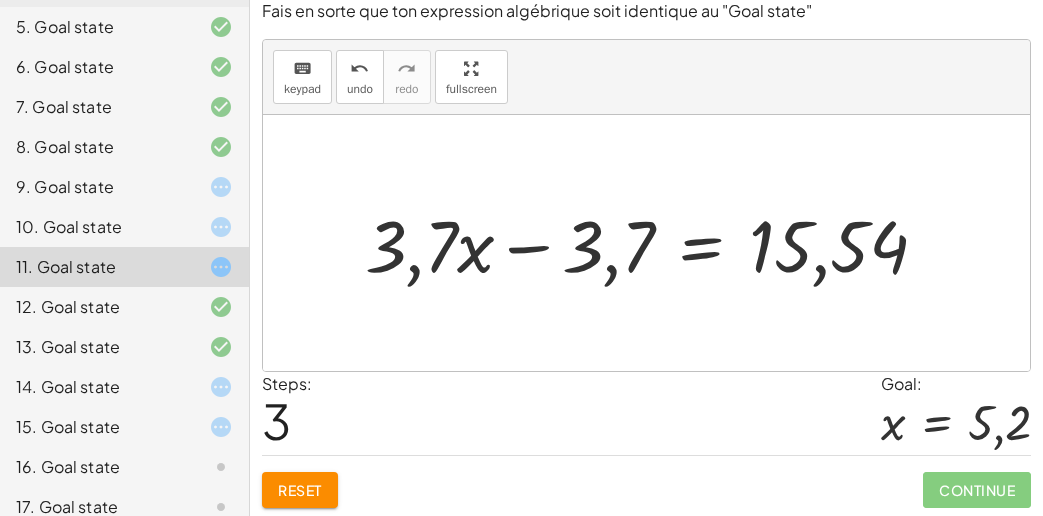 click on "Fais en sorte que ton expression algébrique soit identique au "Goal state" keyboard keypad undo undo redo redo fullscreen + · 3,7 · x − 1,85 = 17,39 + · 3,7 · x − 1,85 − 1,85 = + 17,39 − 1,85 + · 3,7 · x − = 3,7 15,54 × Steps: 3 Goal: x = 5,2 Reset Continue" 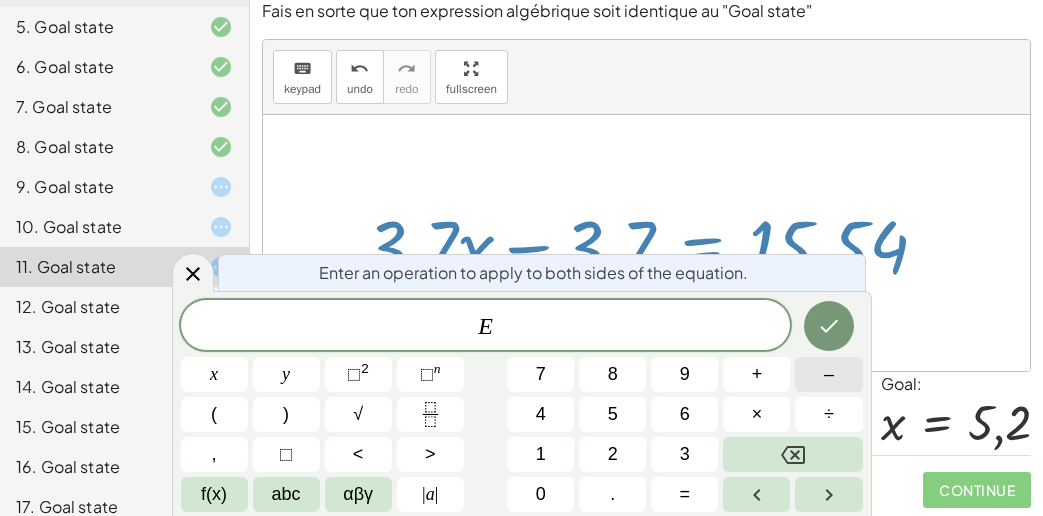 click on "–" at bounding box center (828, 374) 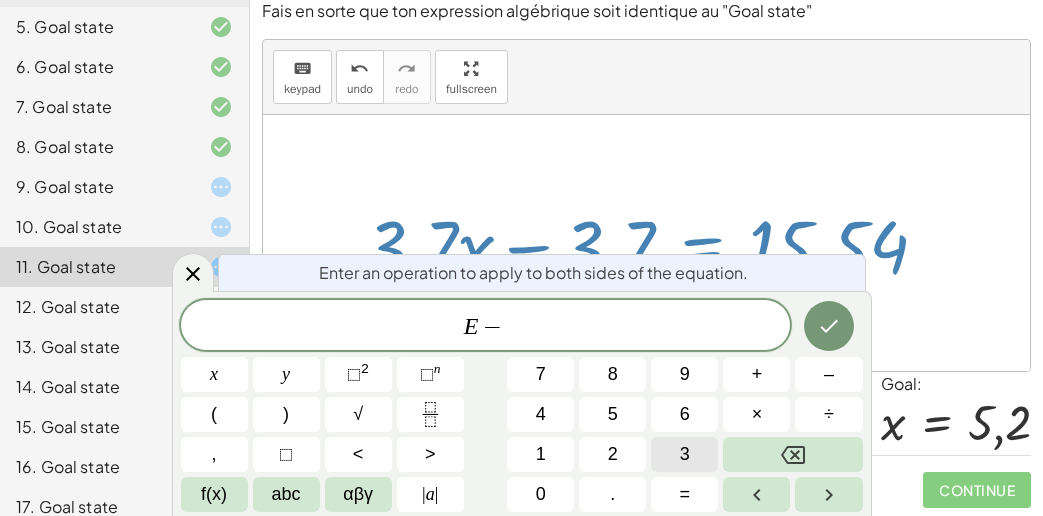 click on "3" at bounding box center [684, 454] 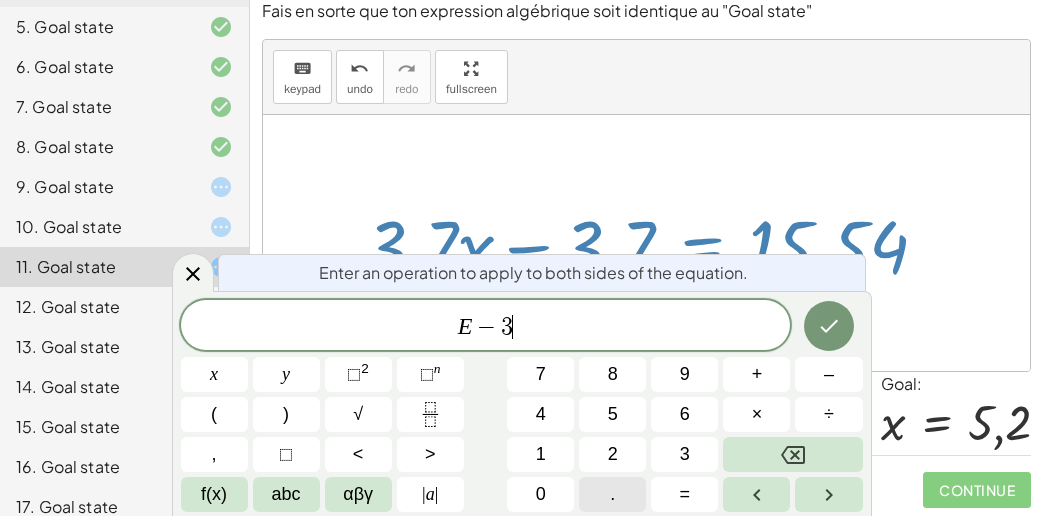 click on "." at bounding box center [612, 494] 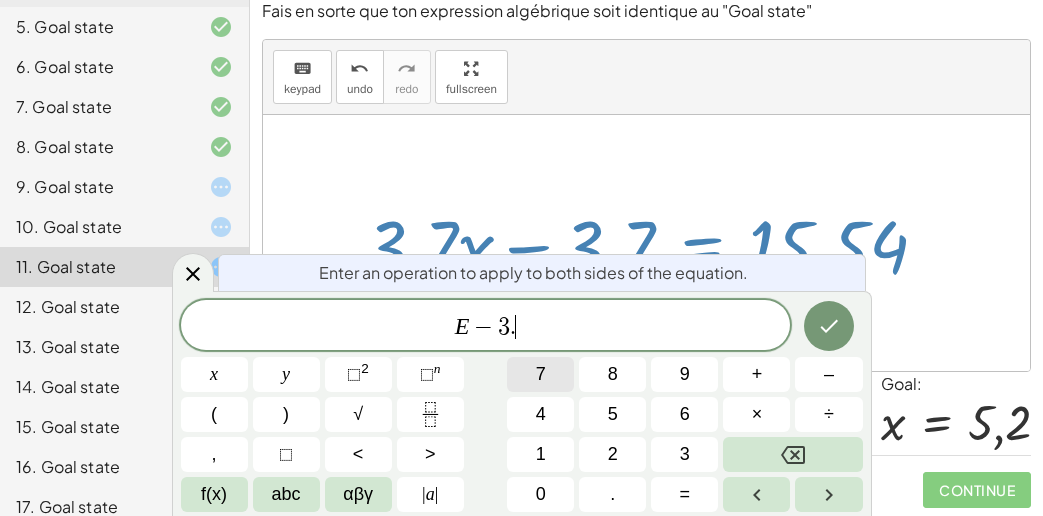 click on "7" at bounding box center (540, 374) 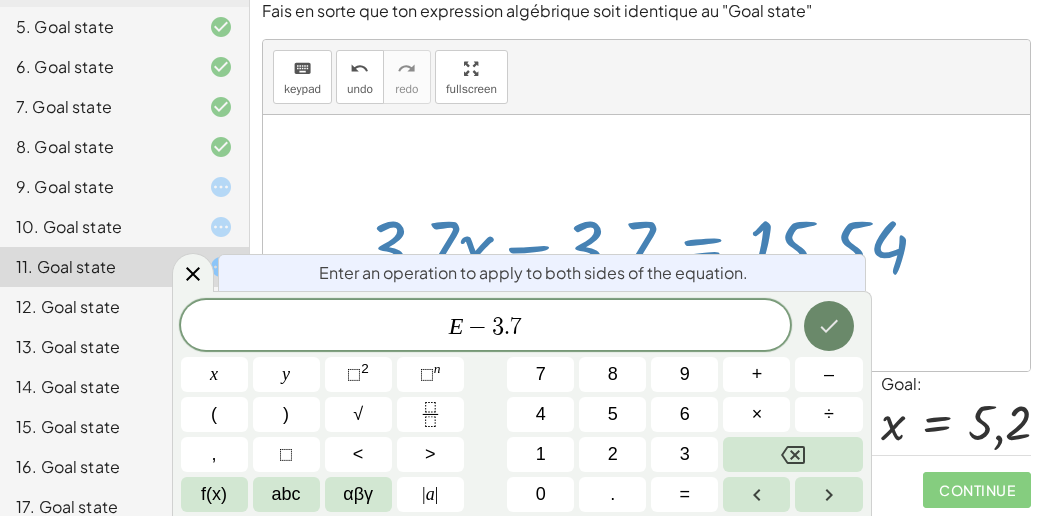 click 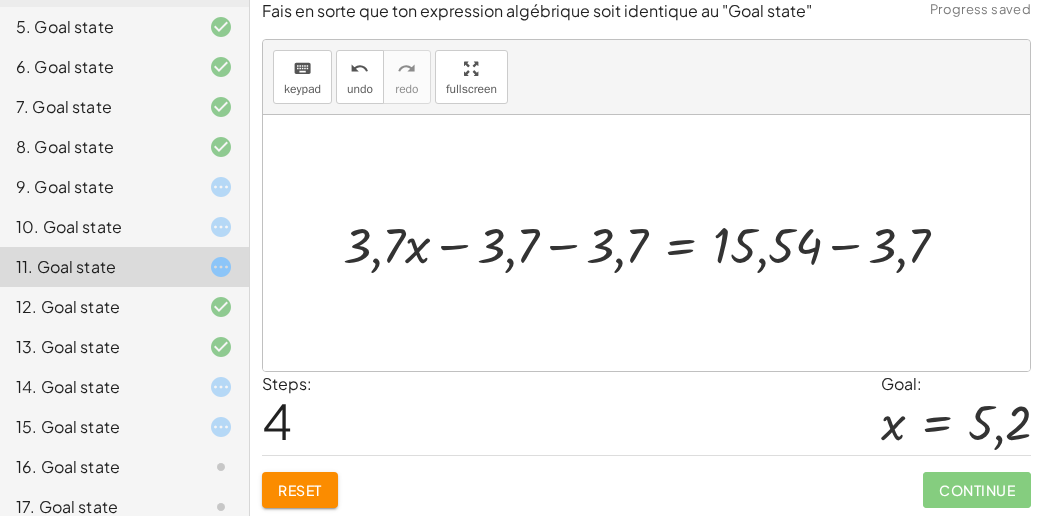 click at bounding box center [654, 243] 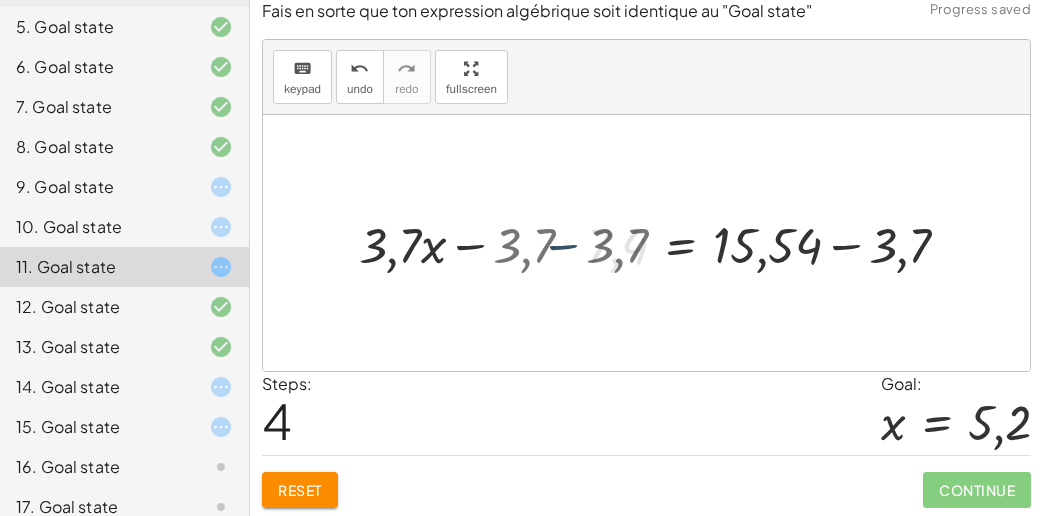 click at bounding box center (709, 243) 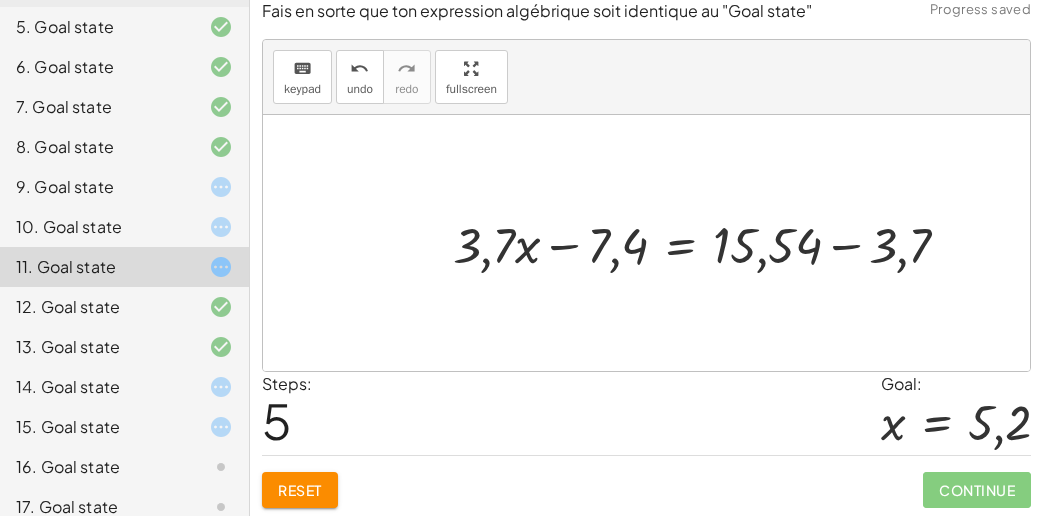 click at bounding box center [709, 243] 